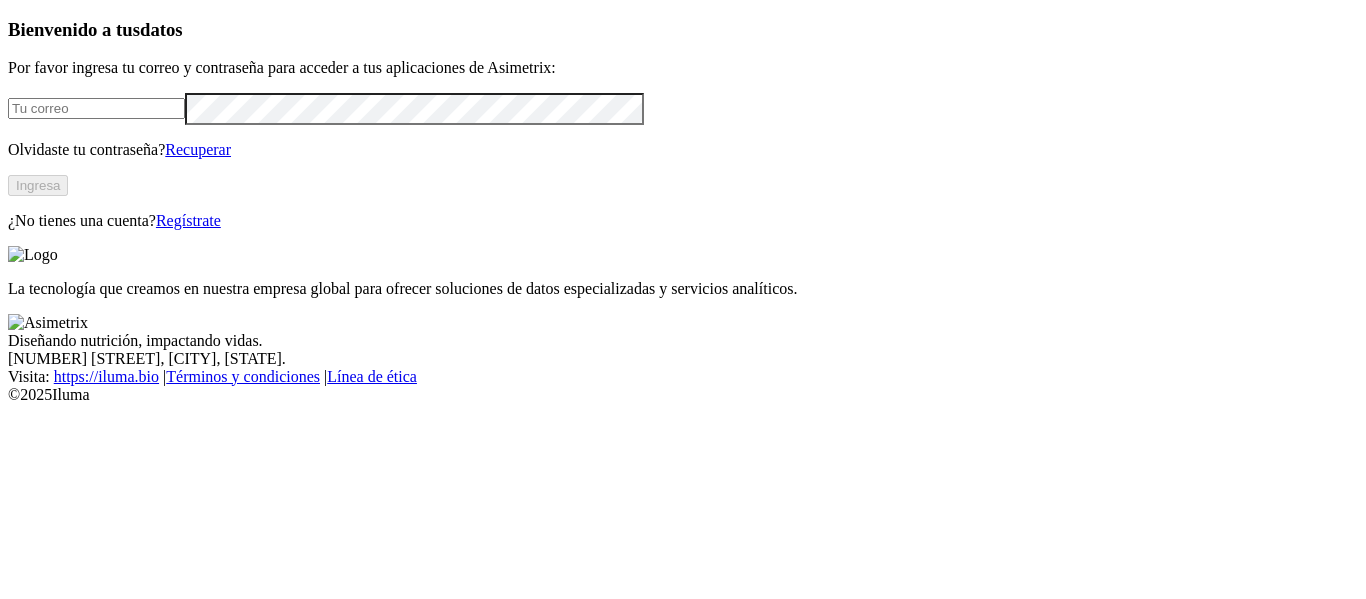 scroll, scrollTop: 0, scrollLeft: 0, axis: both 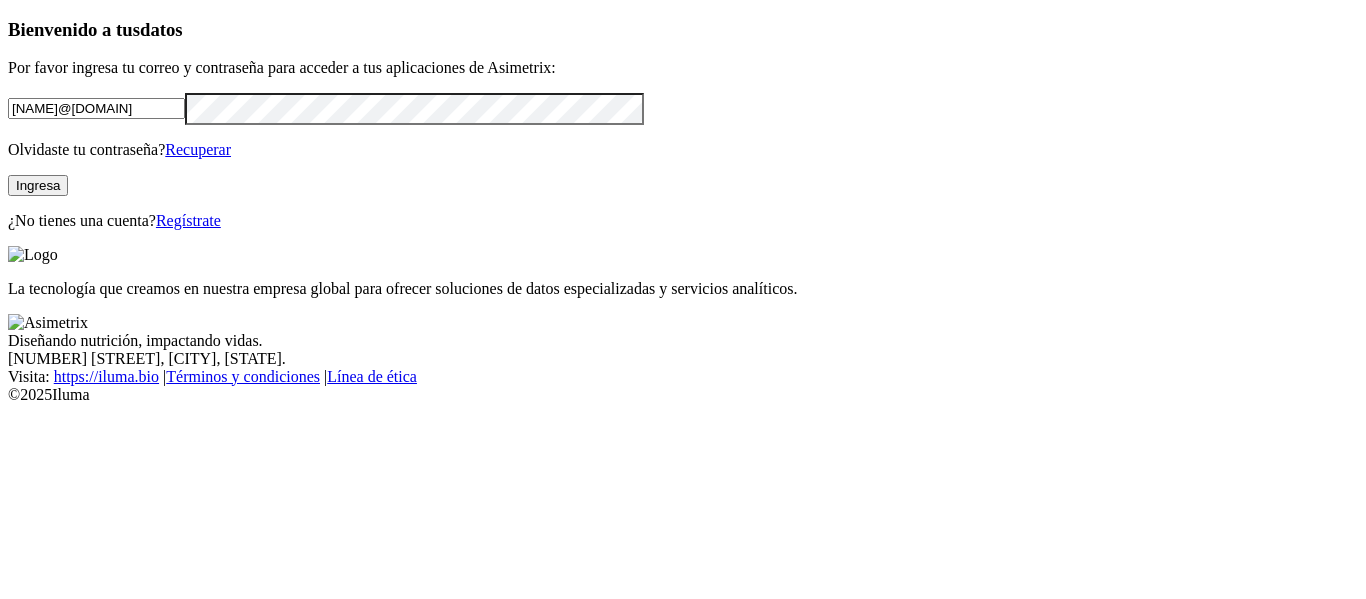 click on "Ingresa" at bounding box center (38, 185) 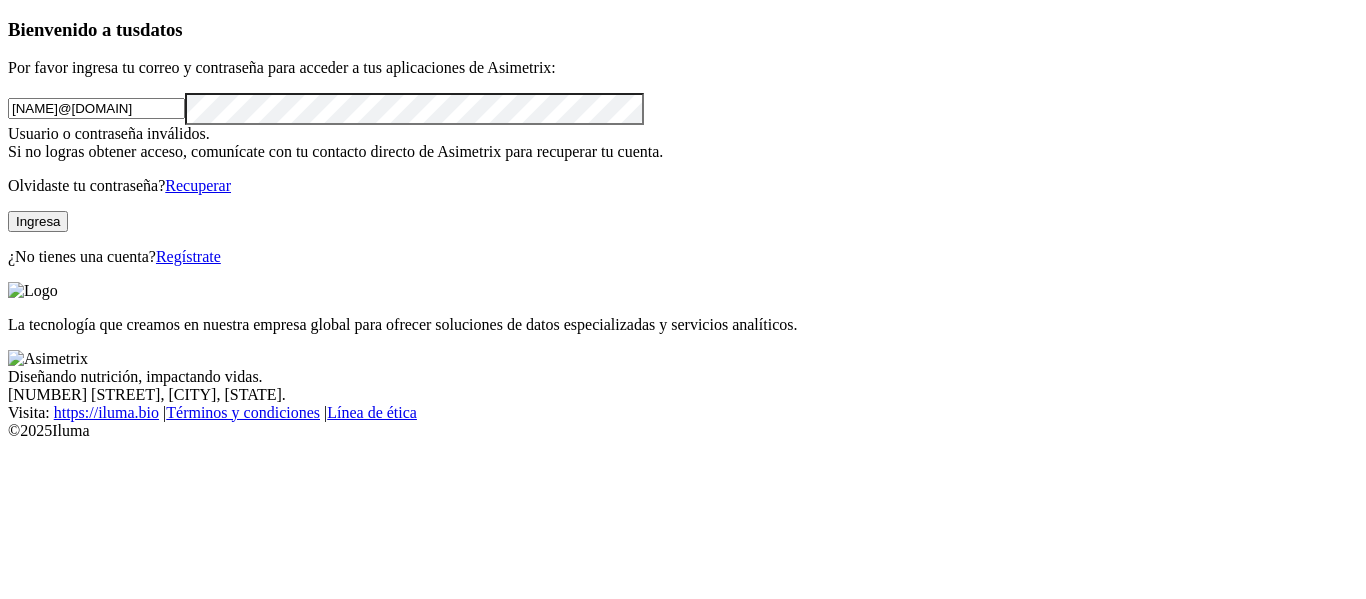 click on "Ingresa" at bounding box center [38, 221] 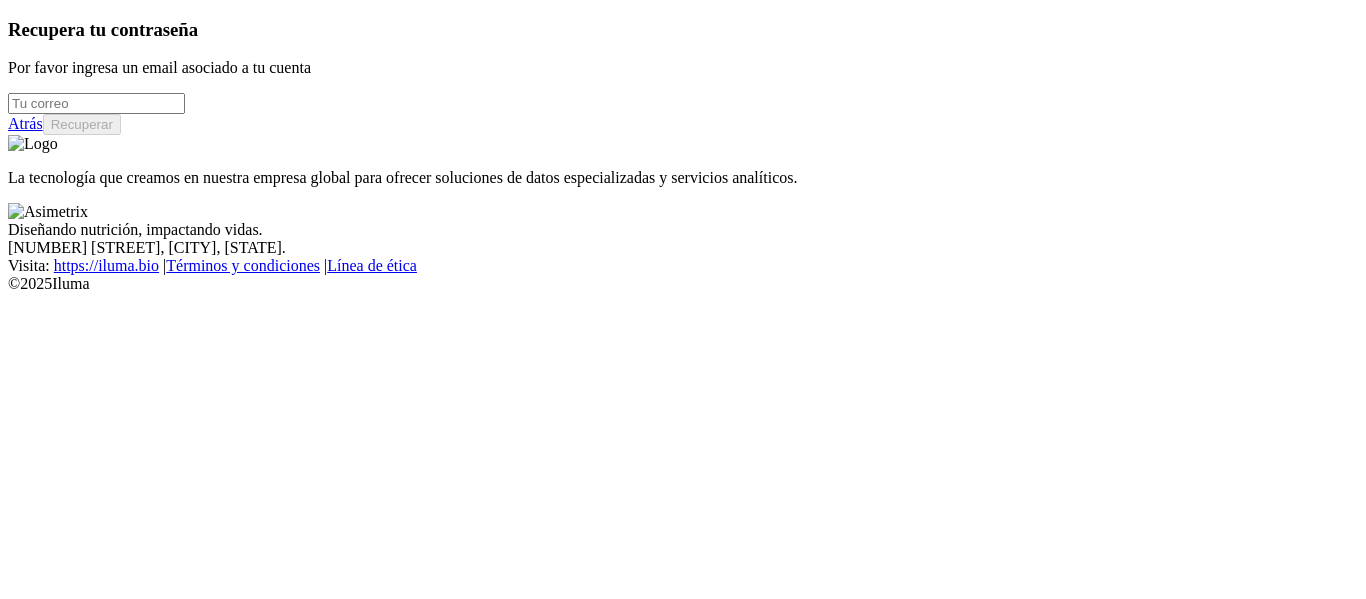 click at bounding box center (96, 103) 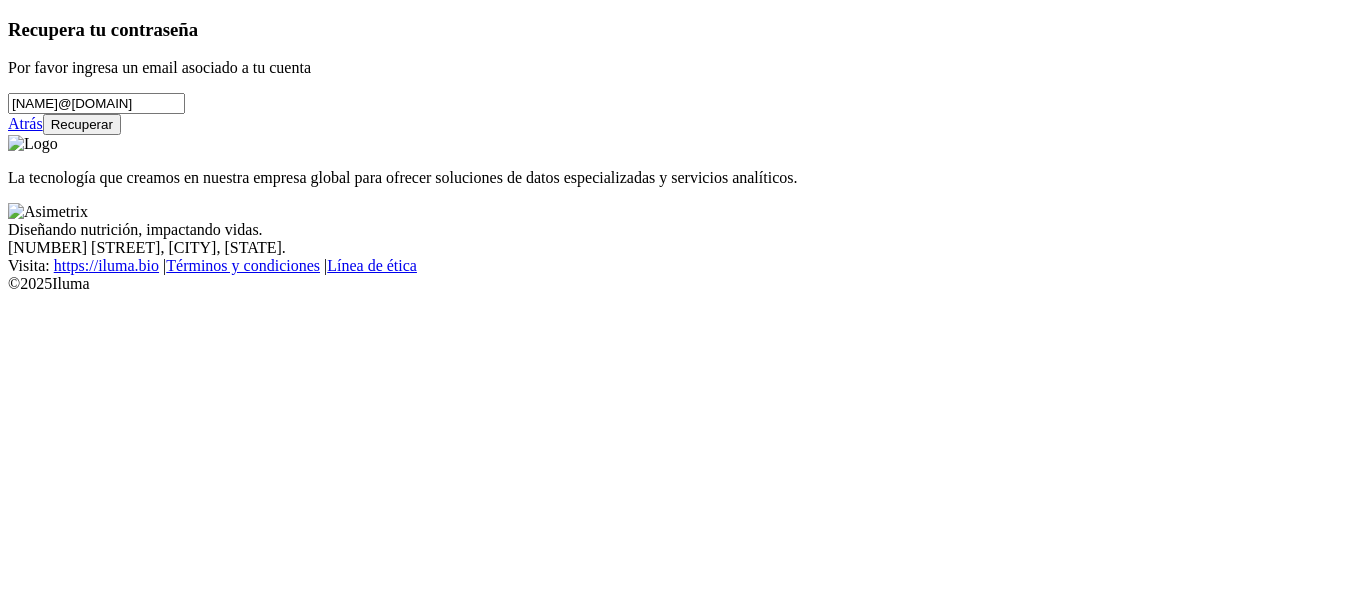 click on "Recuperar" at bounding box center [82, 124] 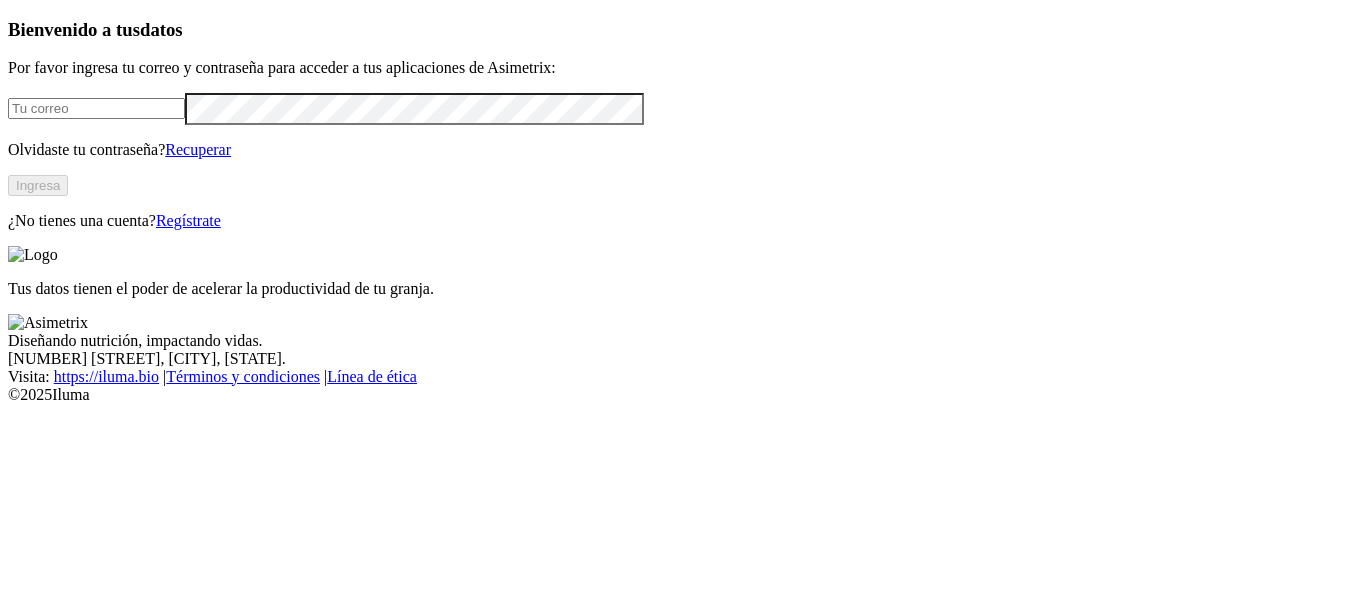 scroll, scrollTop: 0, scrollLeft: 0, axis: both 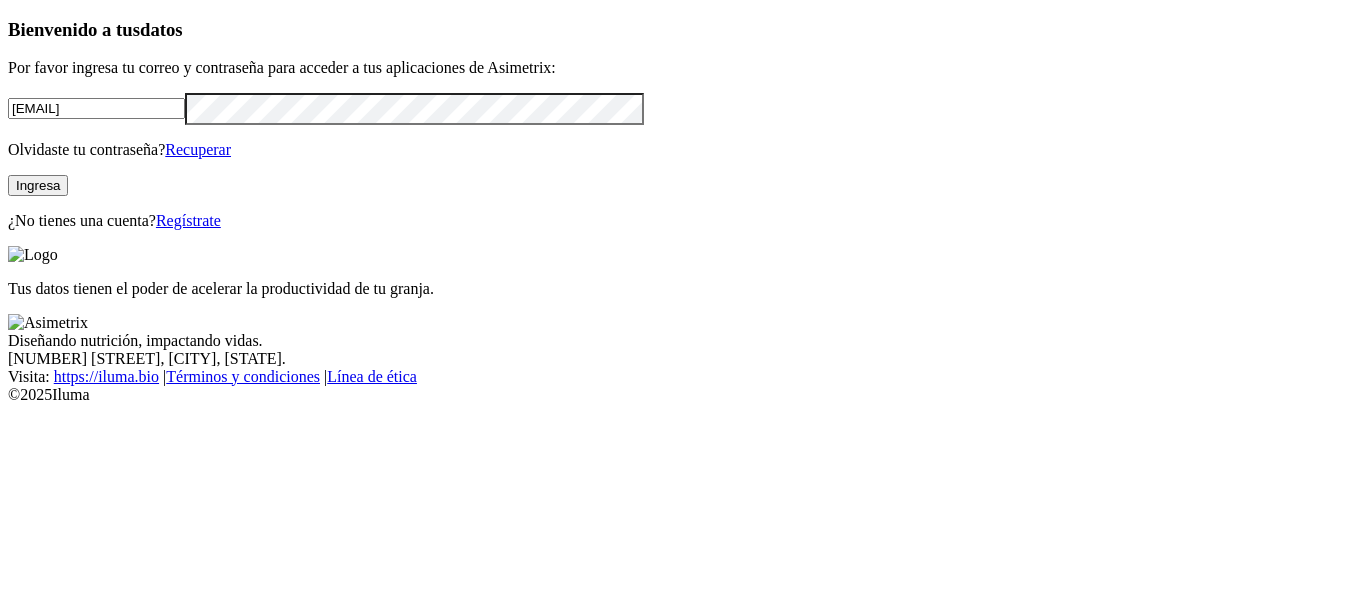click on "Bienvenido a tus datos Por favor ingresa tu correo y contraseña para acceder a tus aplicaciones de Asimetrix: [EMAIL] Olvidaste tu contraseña? Recuperar Ingresa ¿No tienes una cuenta? Regístrate" at bounding box center (683, 124) 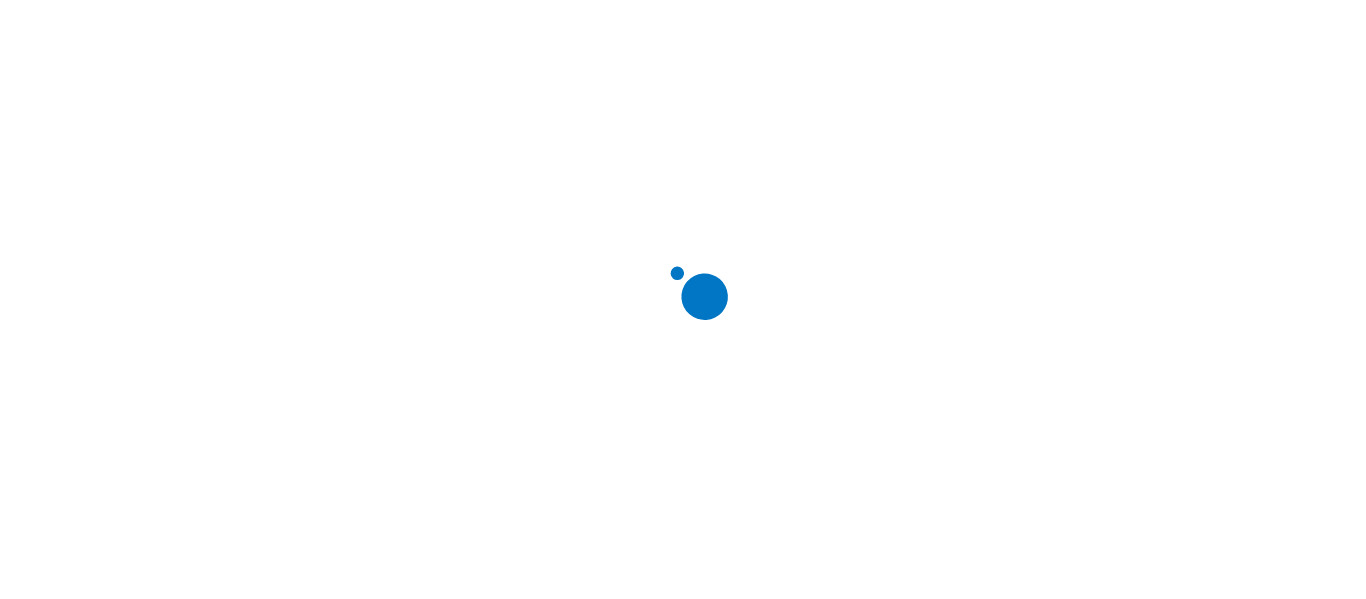 scroll, scrollTop: 0, scrollLeft: 0, axis: both 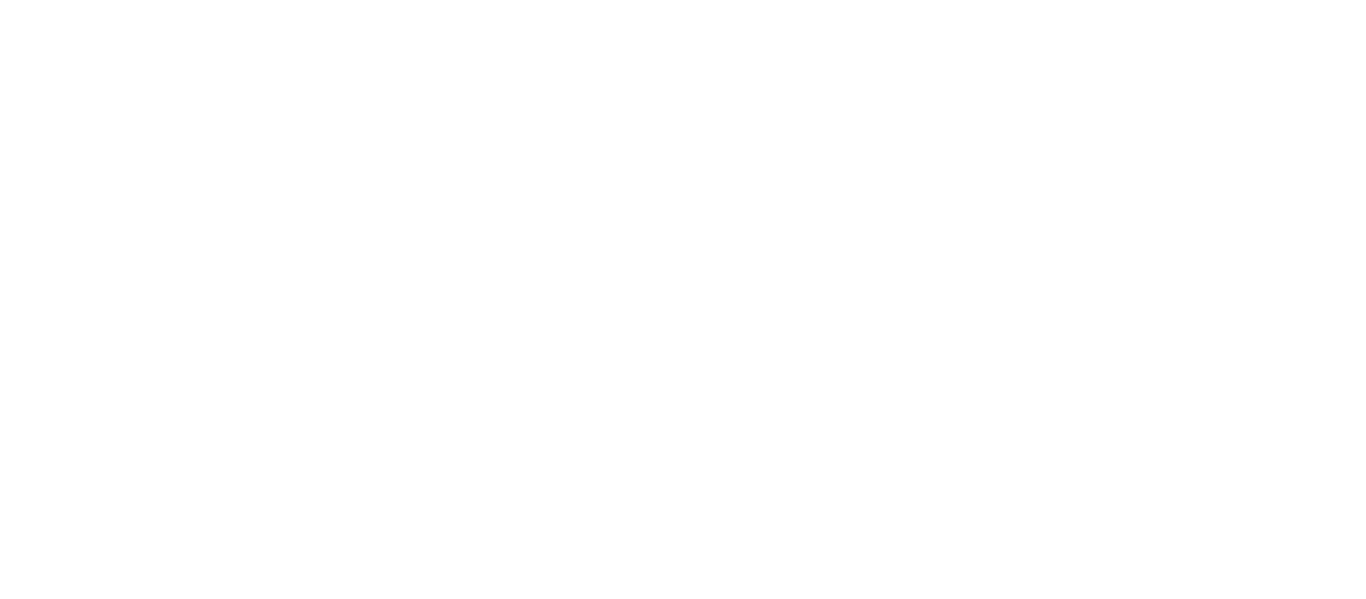 click 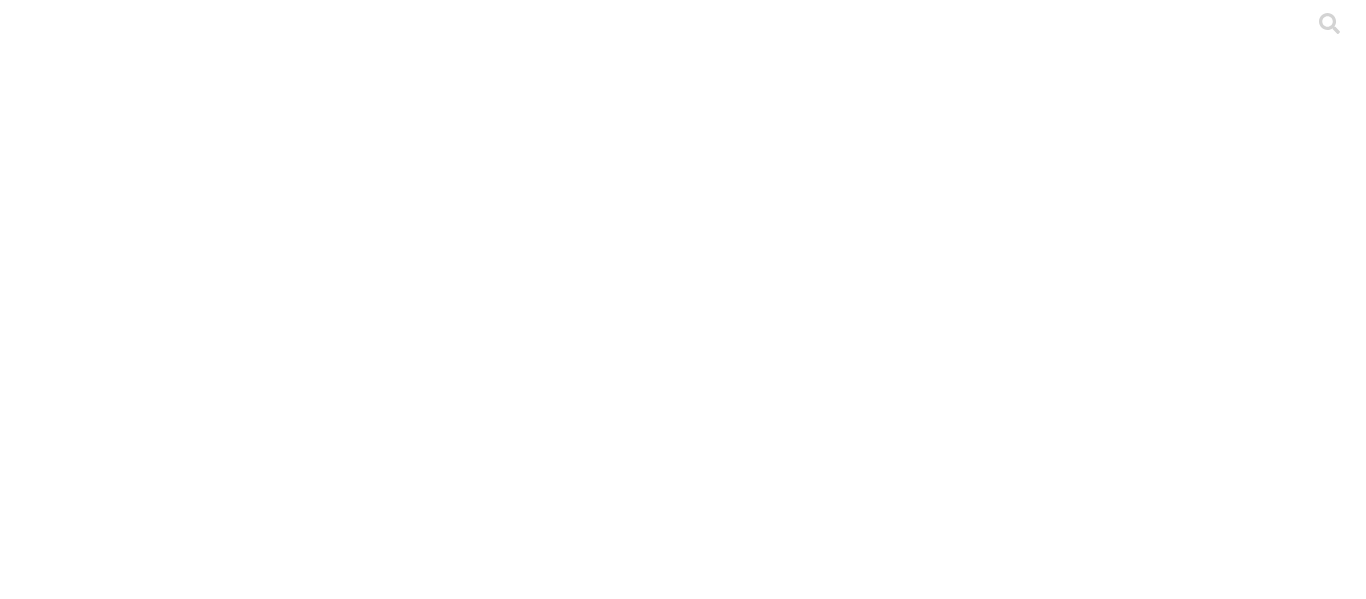 click 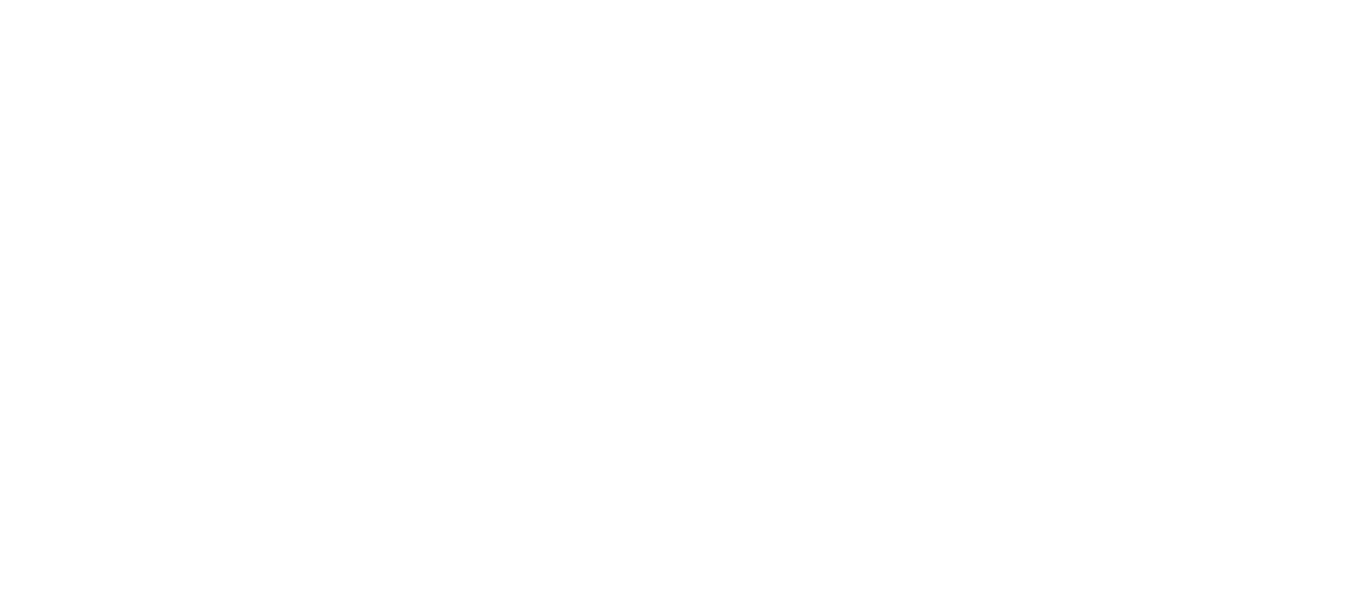 click on "Dashboard" at bounding box center (683, 2214) 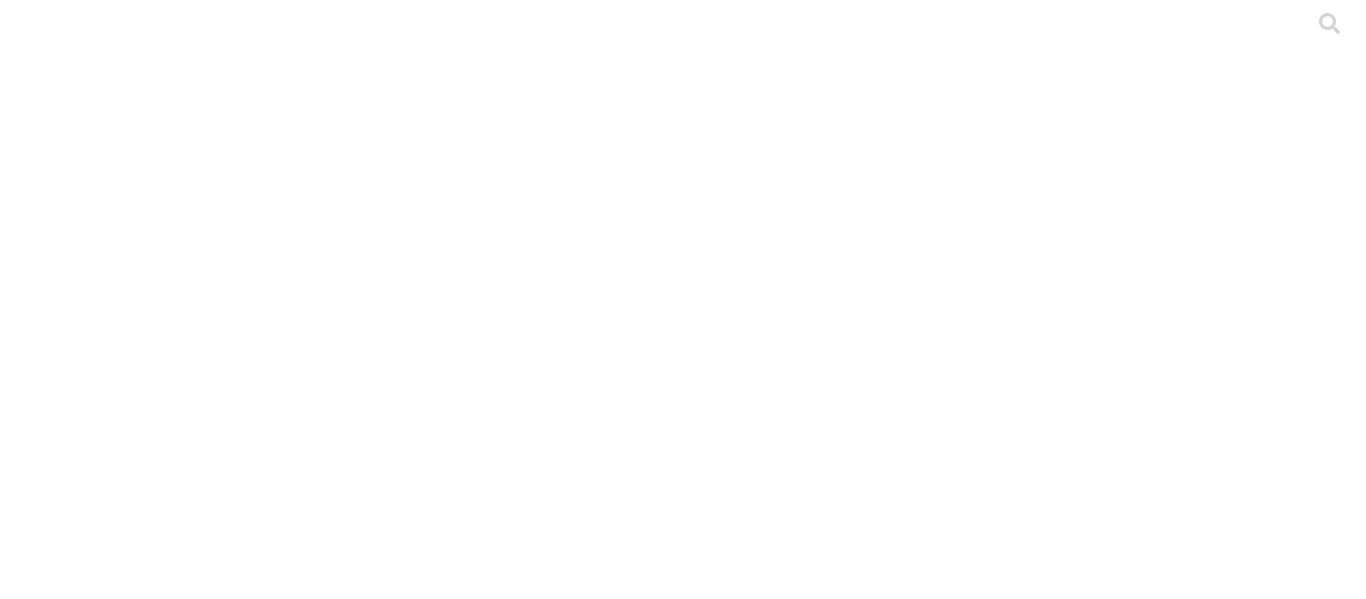 click 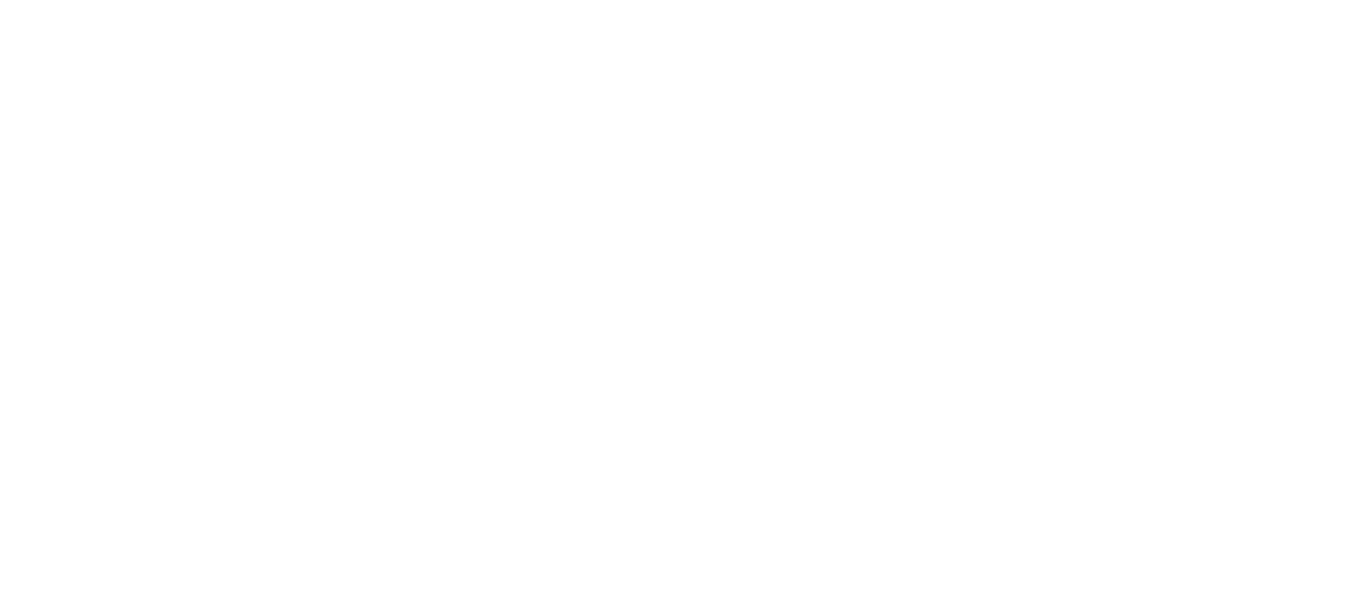 click on "File Manager" at bounding box center [683, 2420] 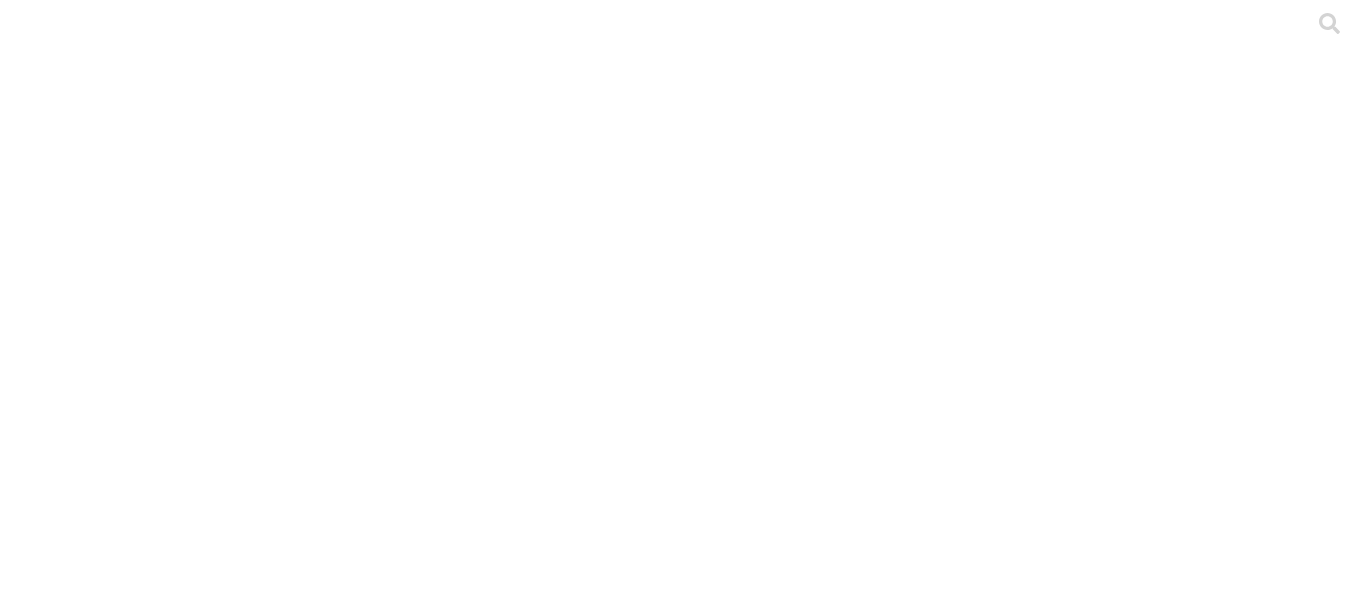 click 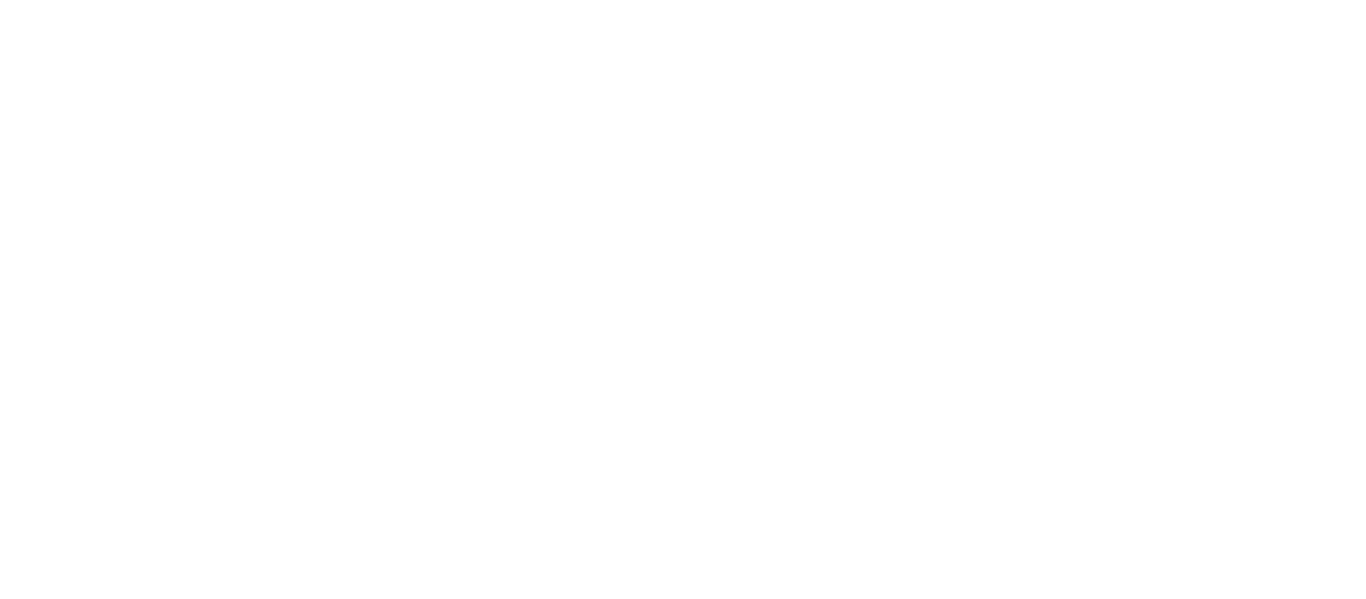 click on "IGNACIOSIERRA" at bounding box center [81, 831] 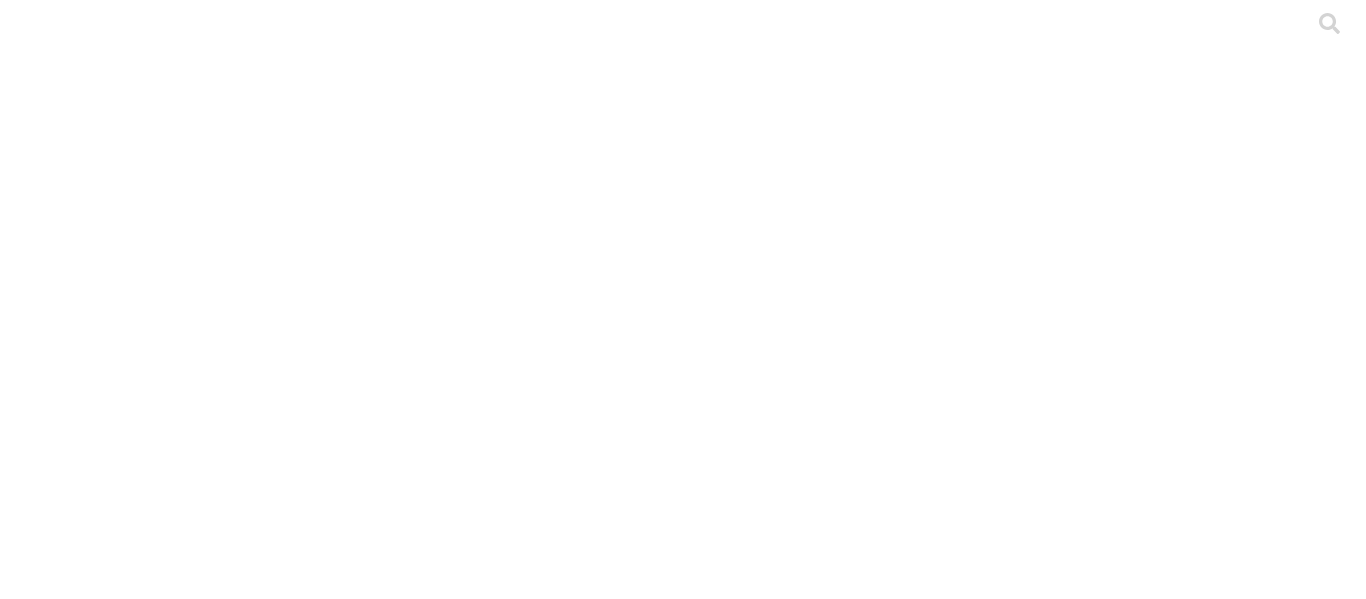 click 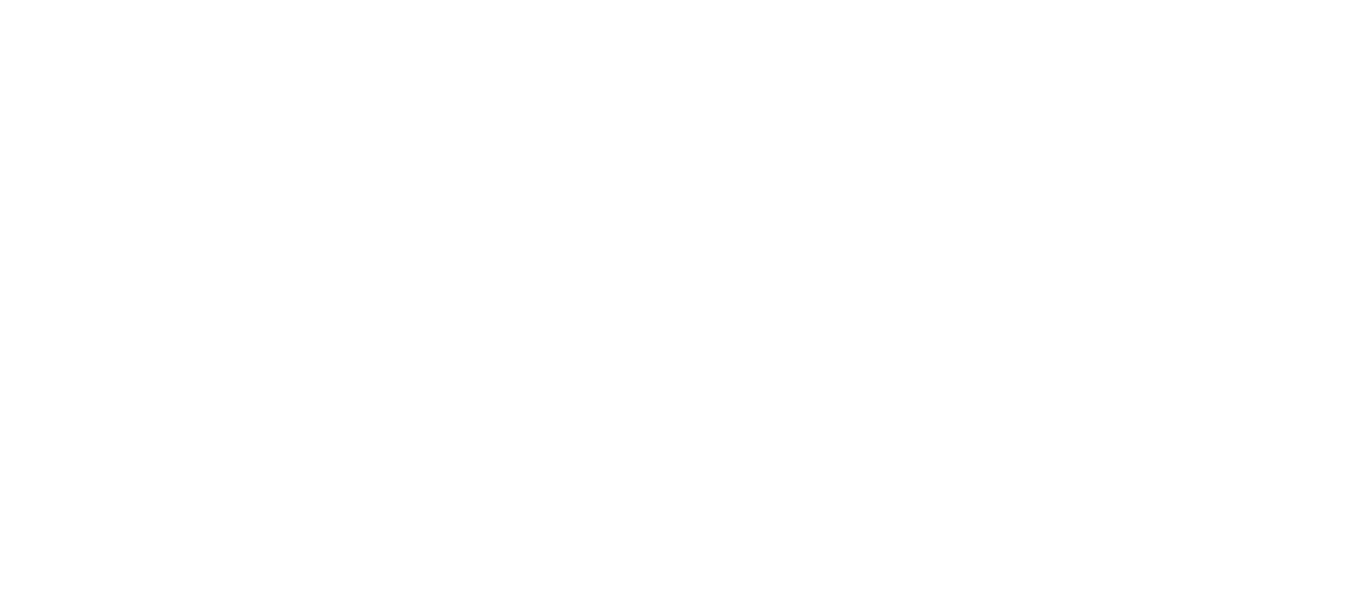 click on ".cls-1 {
fill: none;
}" 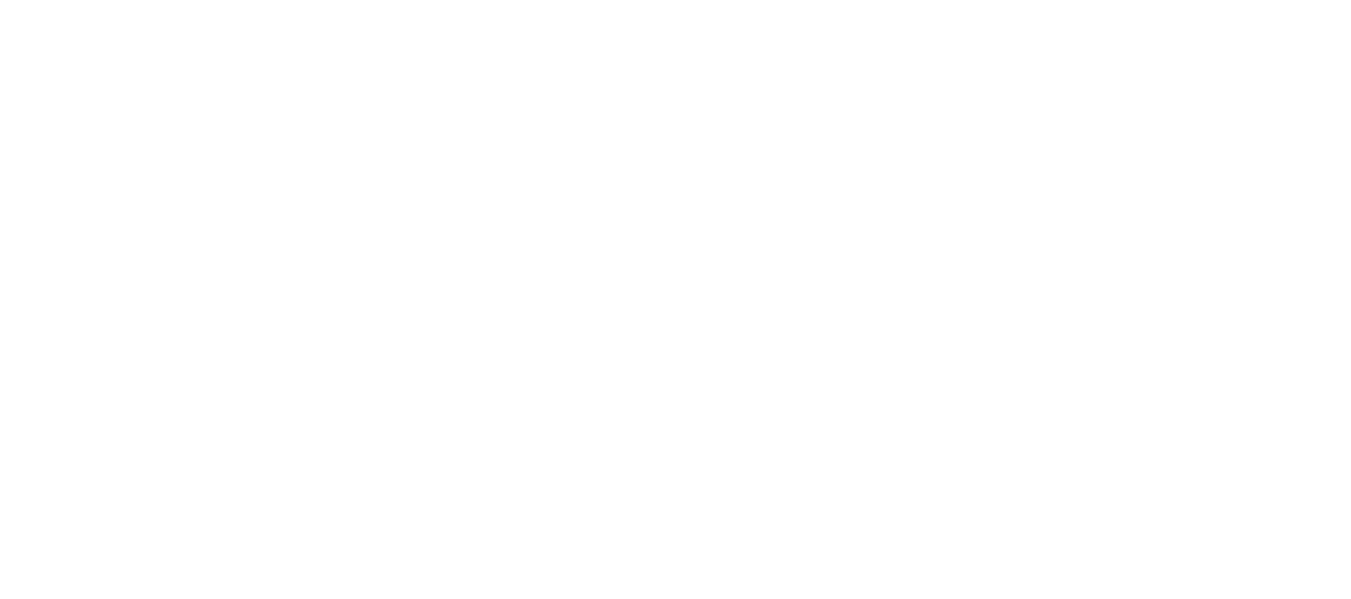 click 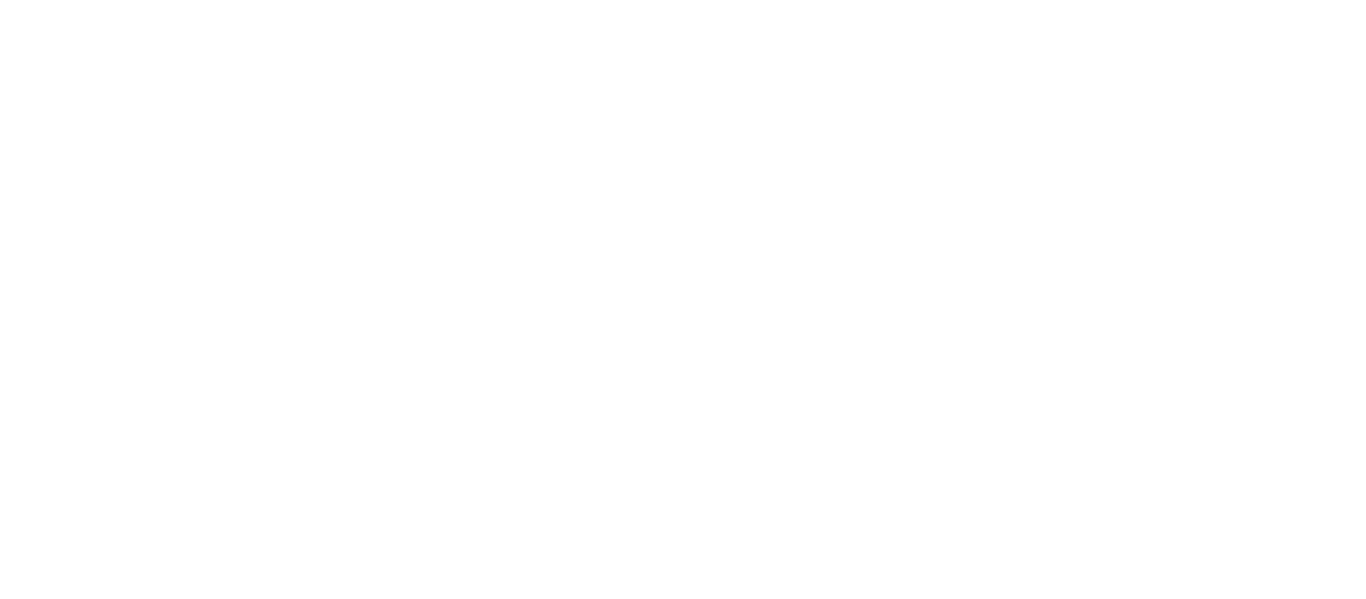 click on "Dashboard Granja" at bounding box center (683, 2334) 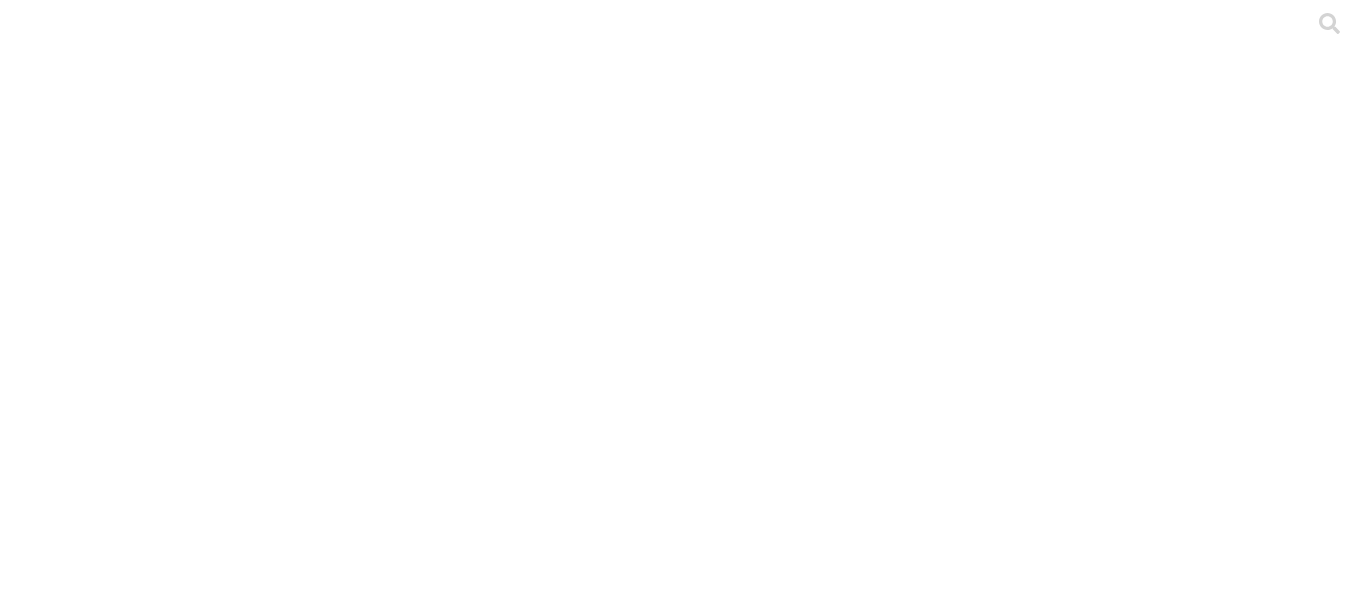 click 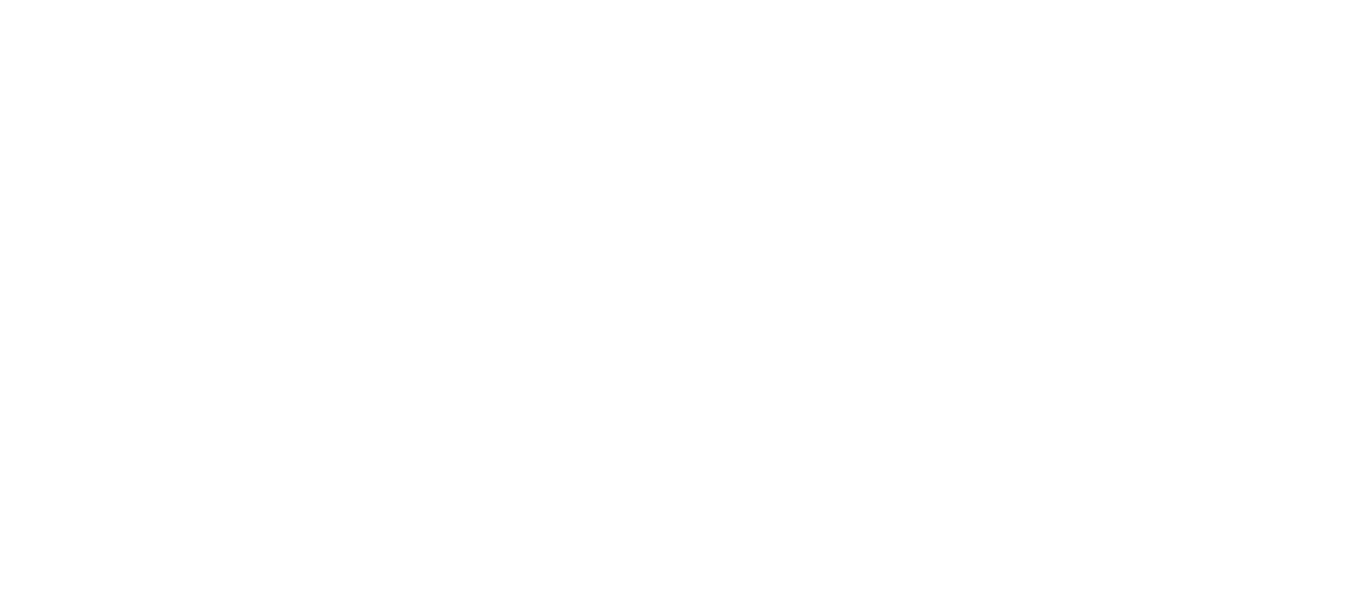 click 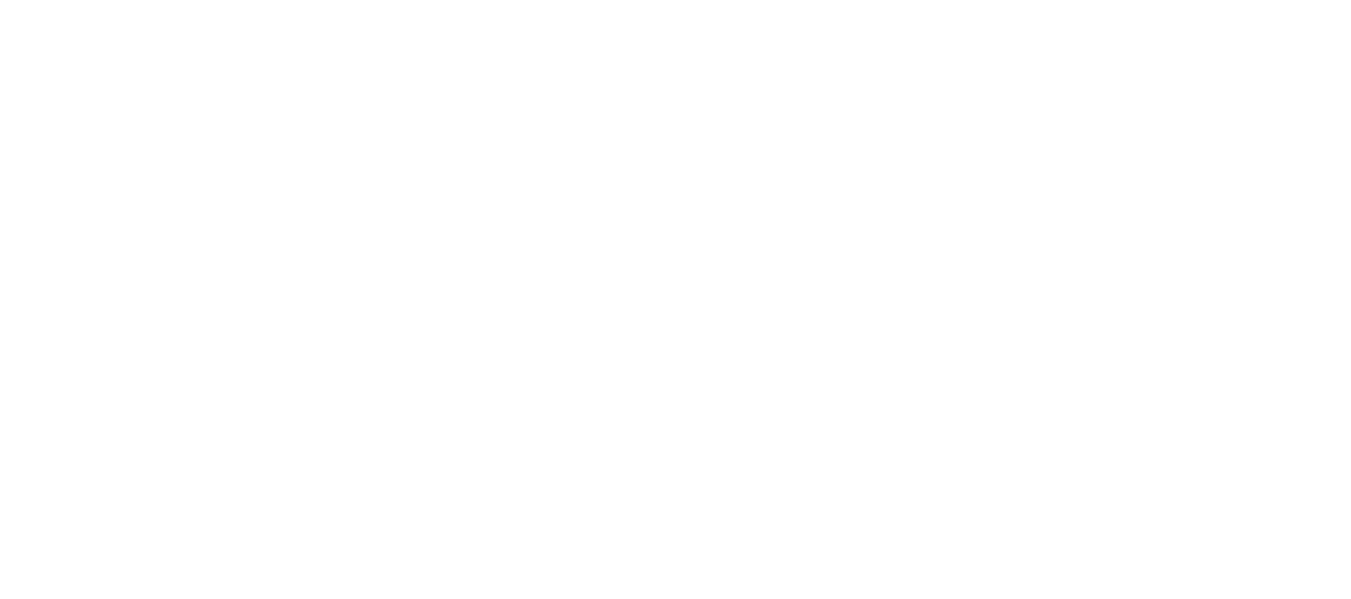 scroll, scrollTop: 0, scrollLeft: 0, axis: both 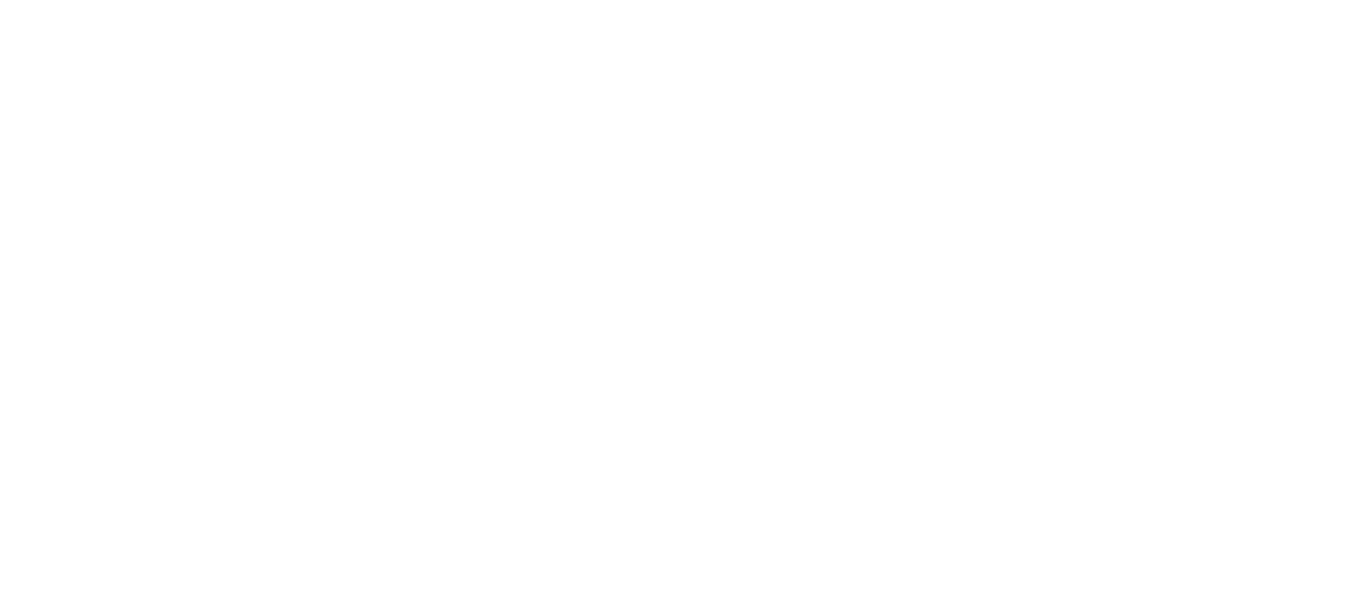 click on "CYFPORCICULTURA" at bounding box center (683, 947) 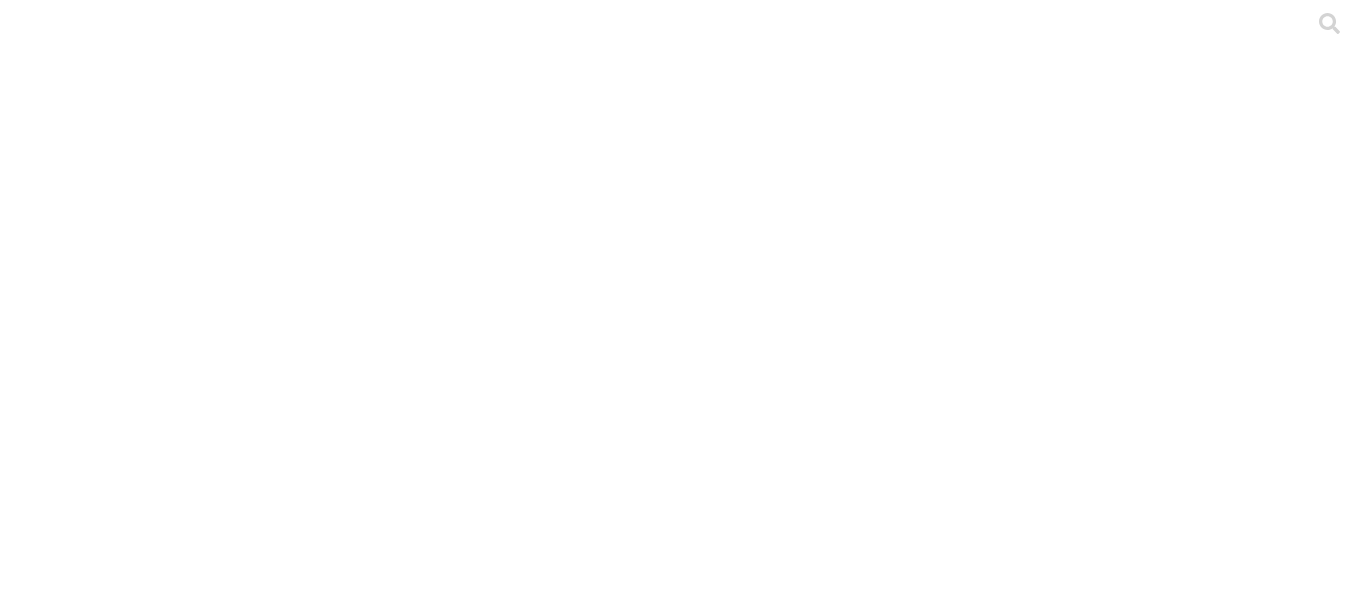 click on ".cls-1 {
fill: #d6d6d6;
}
ETL" at bounding box center [683, 2983] 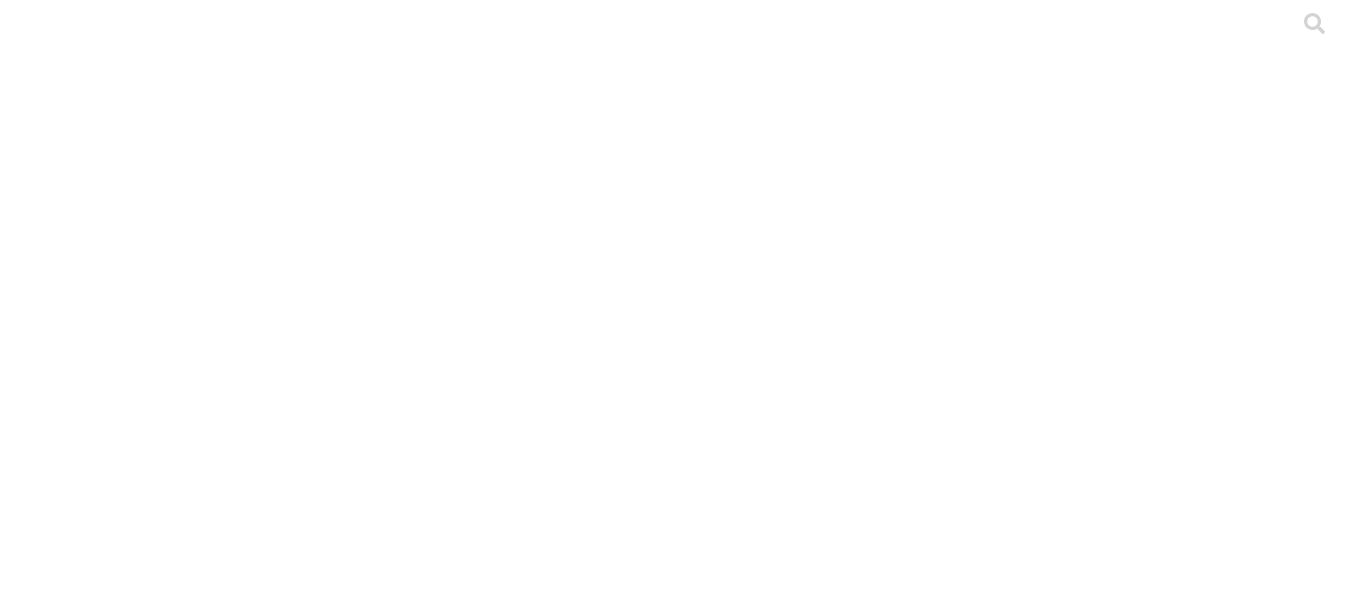 scroll, scrollTop: 49, scrollLeft: 0, axis: vertical 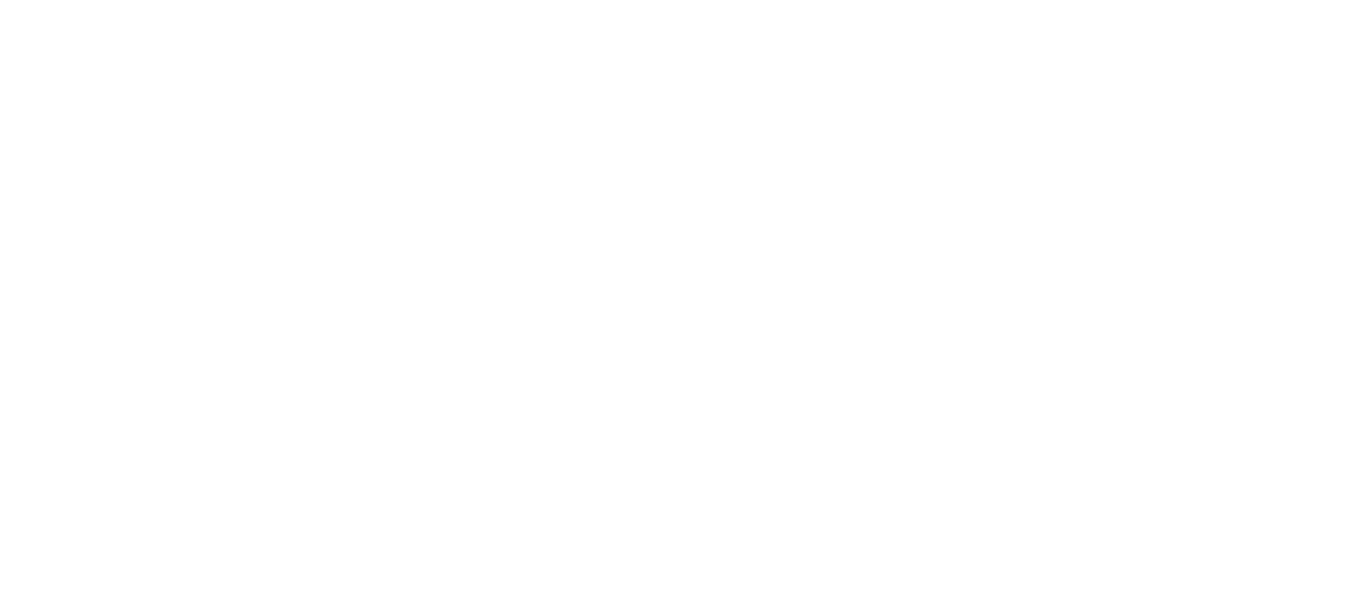 click on ".cls-1 {
fill: #d6d6d6;
}
[CITY]" at bounding box center (675, 9699) 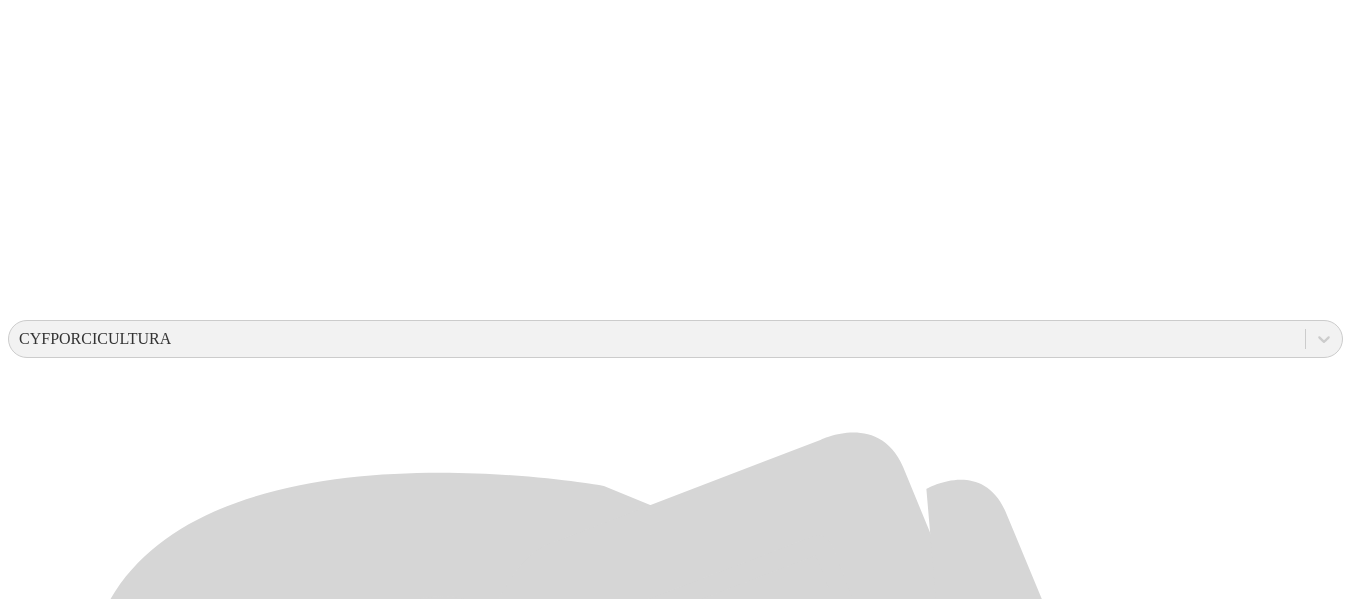 scroll, scrollTop: 549, scrollLeft: 0, axis: vertical 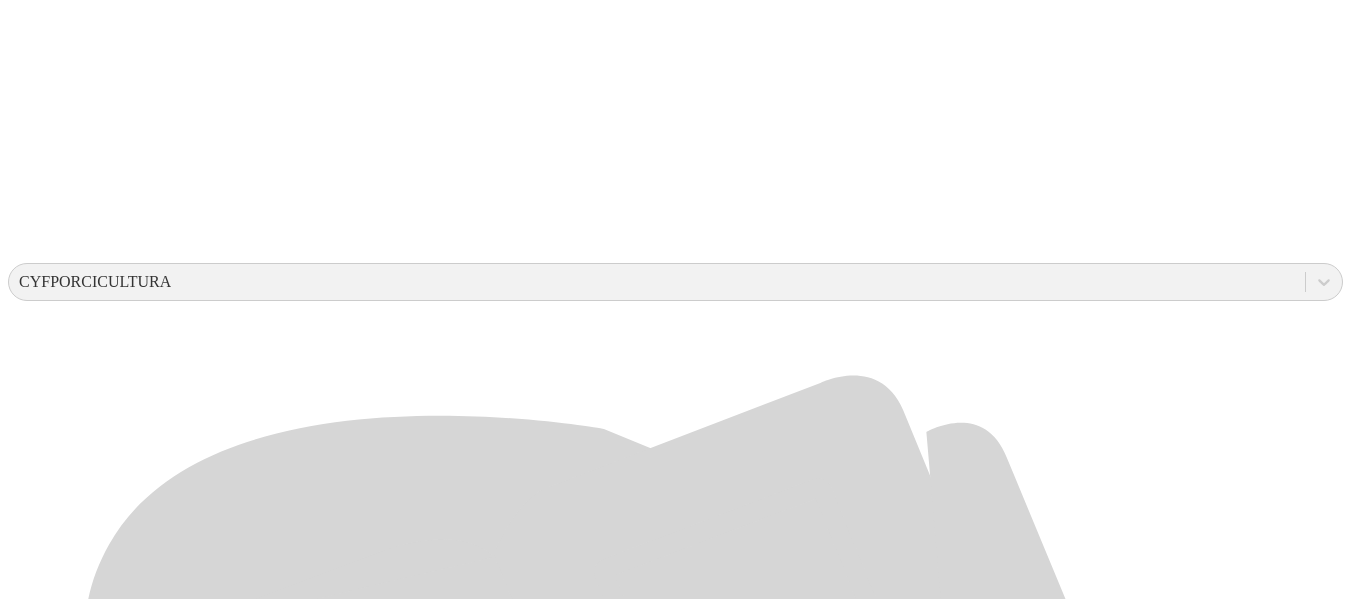 click on ".cls-1 {
fill: #d6d6d6;
}
[NAME]" at bounding box center [675, 24126] 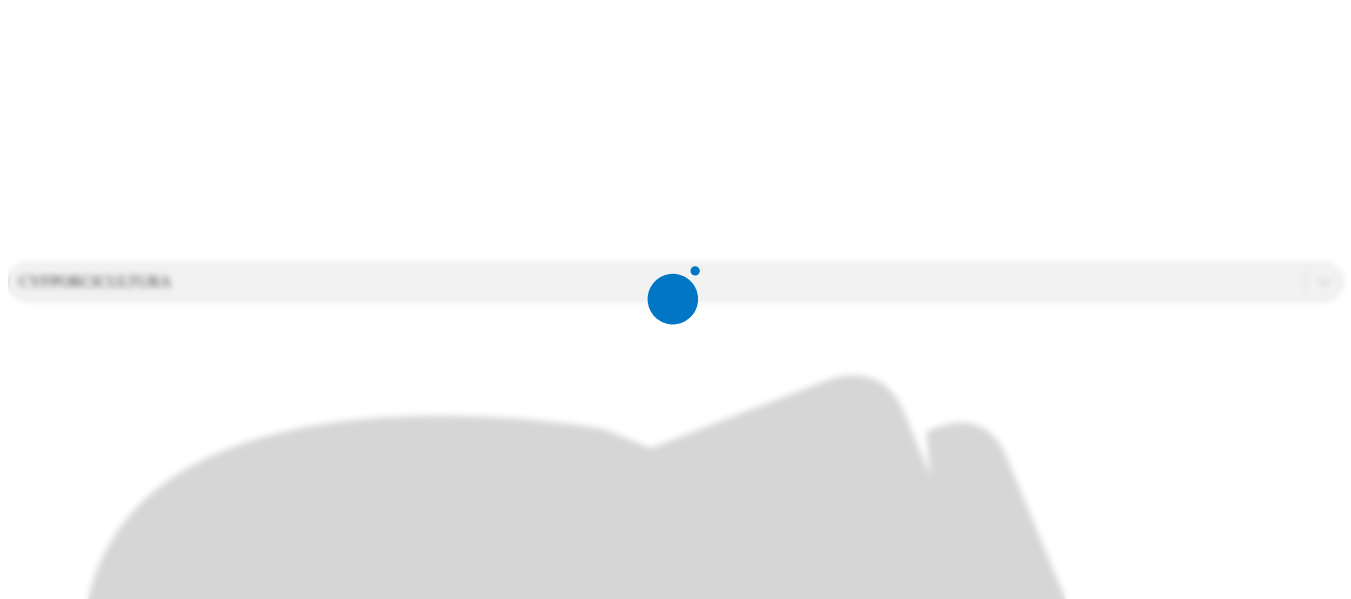 scroll, scrollTop: 0, scrollLeft: 0, axis: both 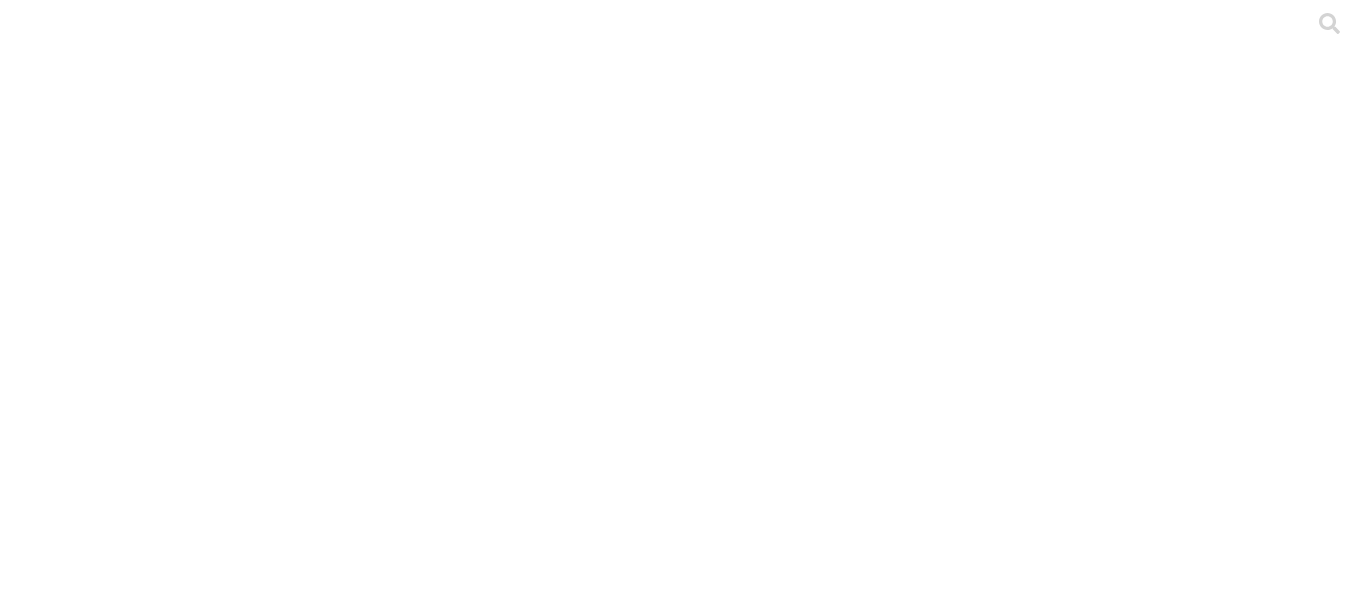 click on ".cls-1 {
fill: #d6d6d6;
}
CRIA" at bounding box center (683, 2983) 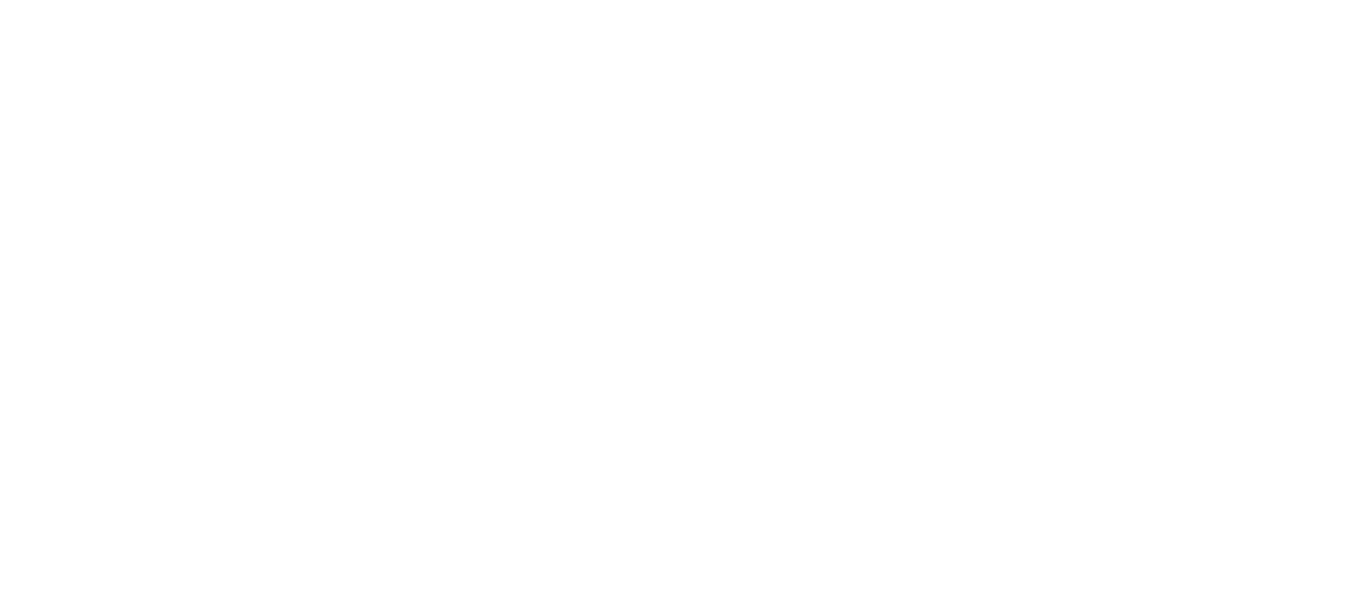scroll, scrollTop: 0, scrollLeft: 0, axis: both 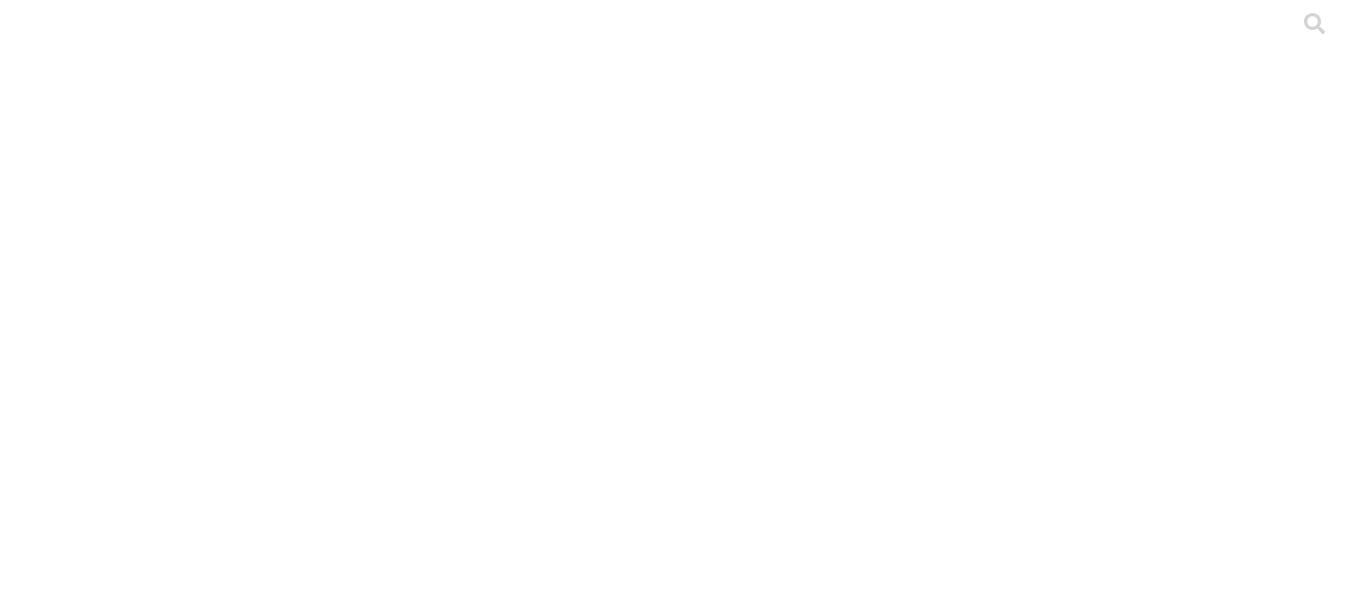 click on "Cargar" at bounding box center [174, 2176] 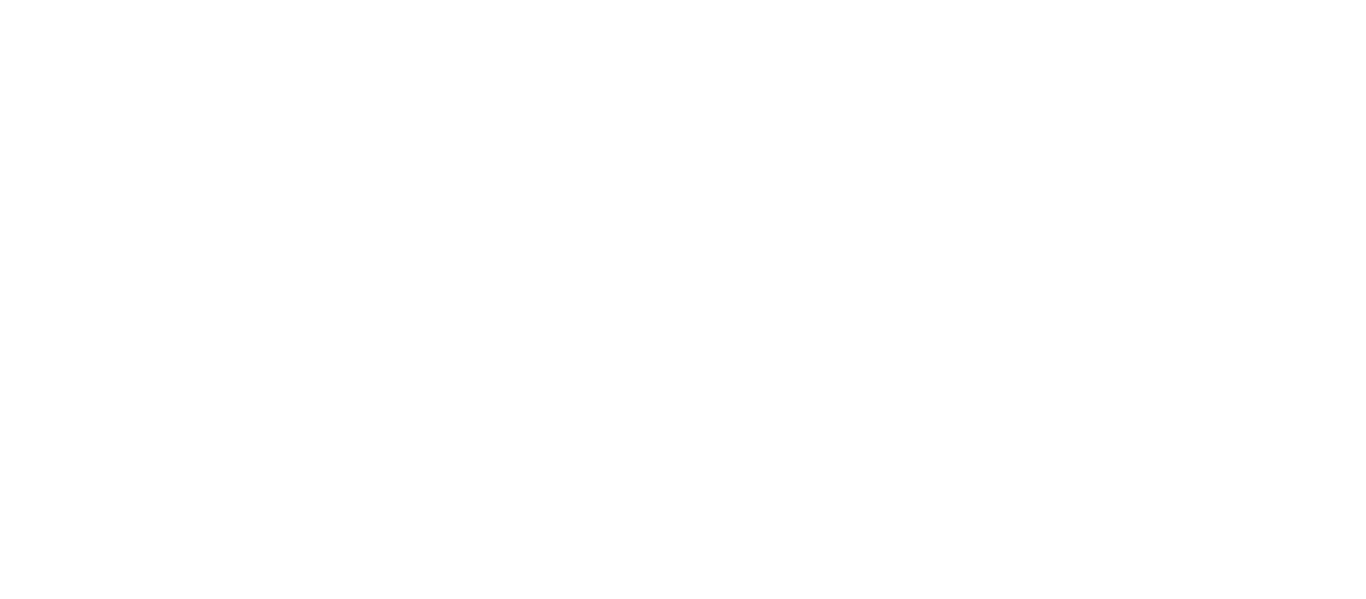 click at bounding box center [96, 2366] 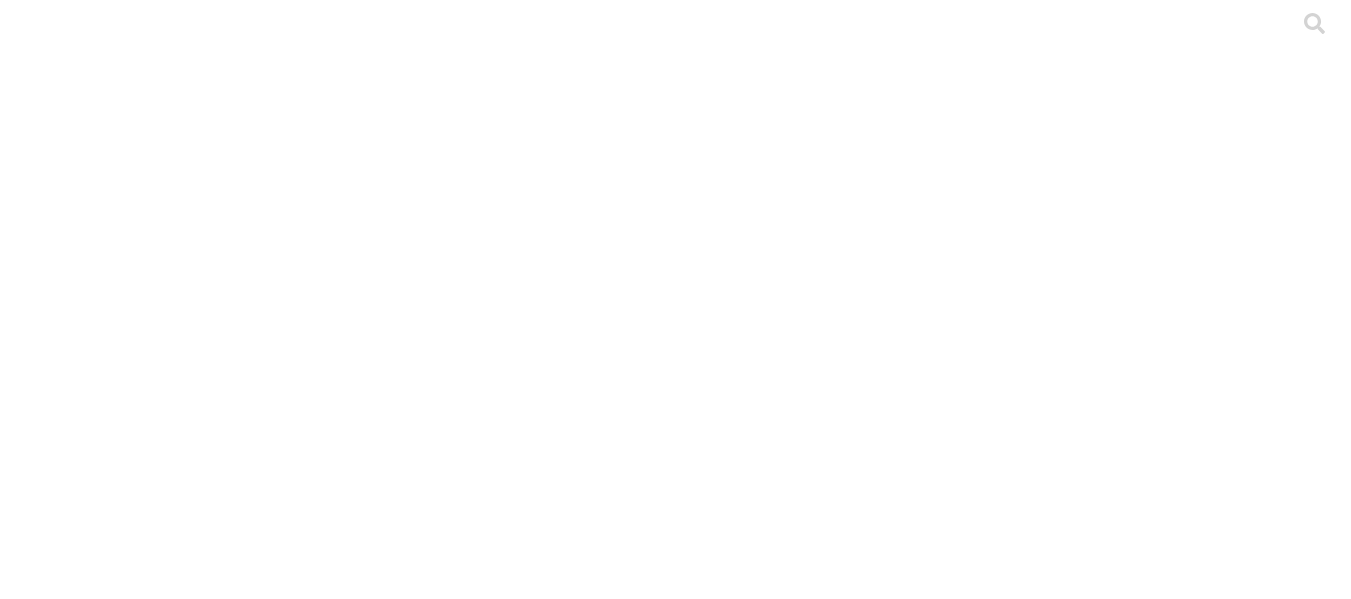 click on "Cargar" at bounding box center [173, 2176] 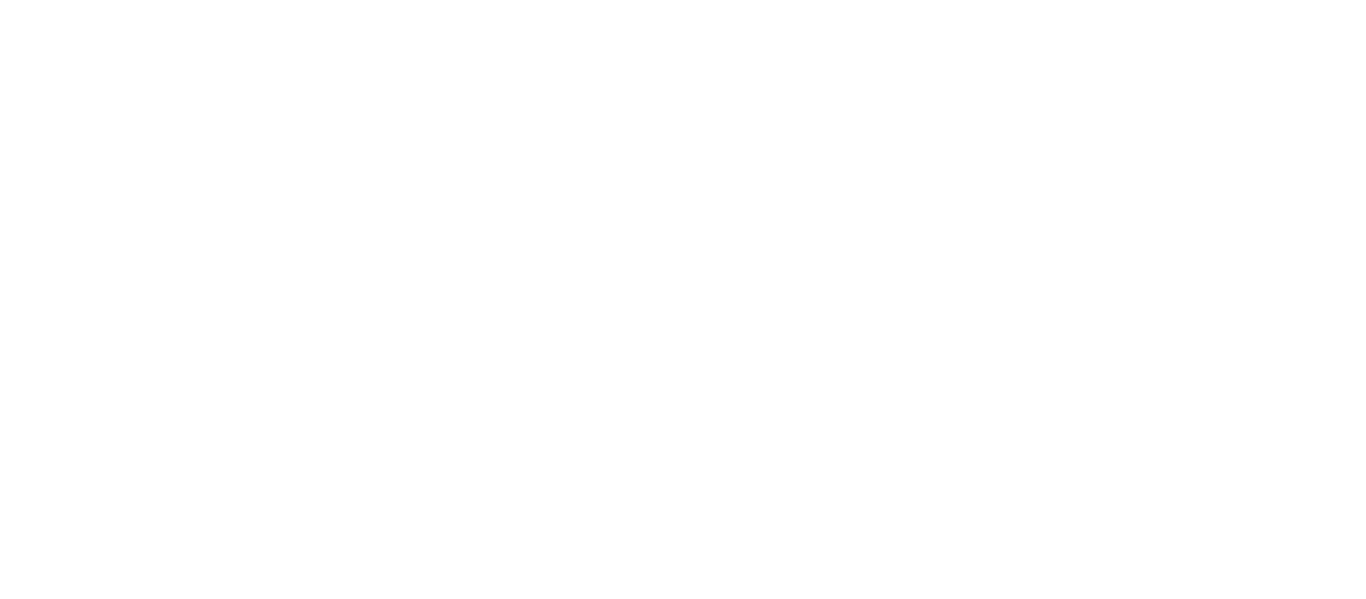 click at bounding box center (96, 2366) 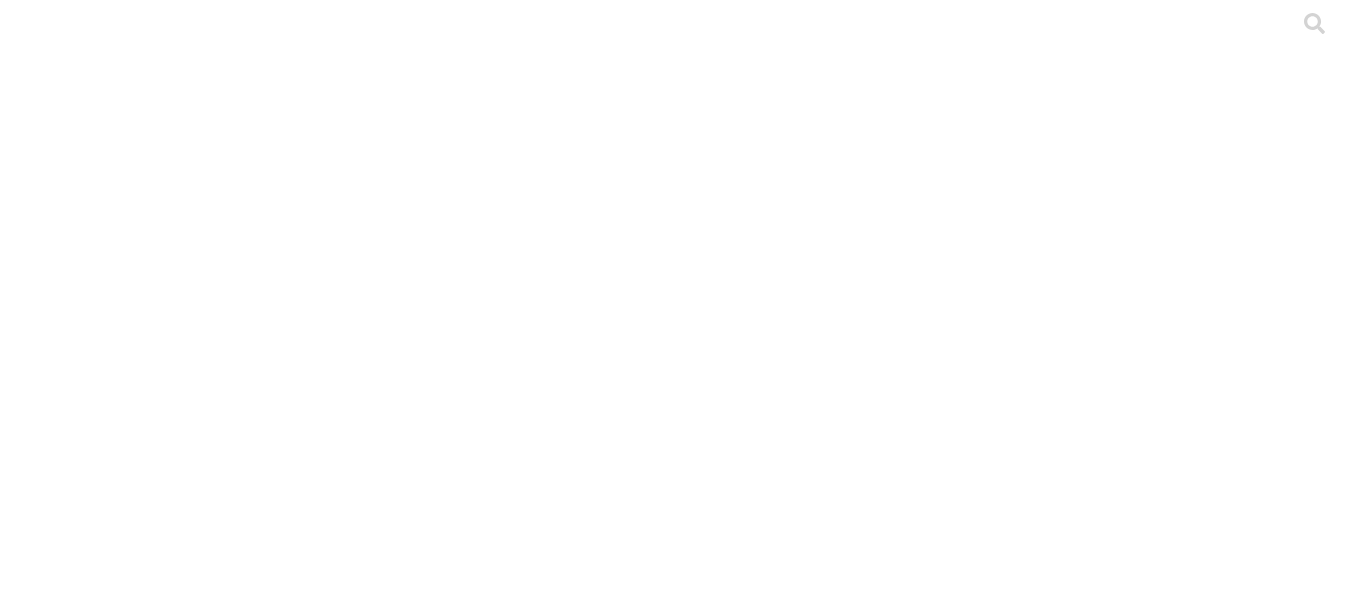 click on "Cargar" at bounding box center (174, 2176) 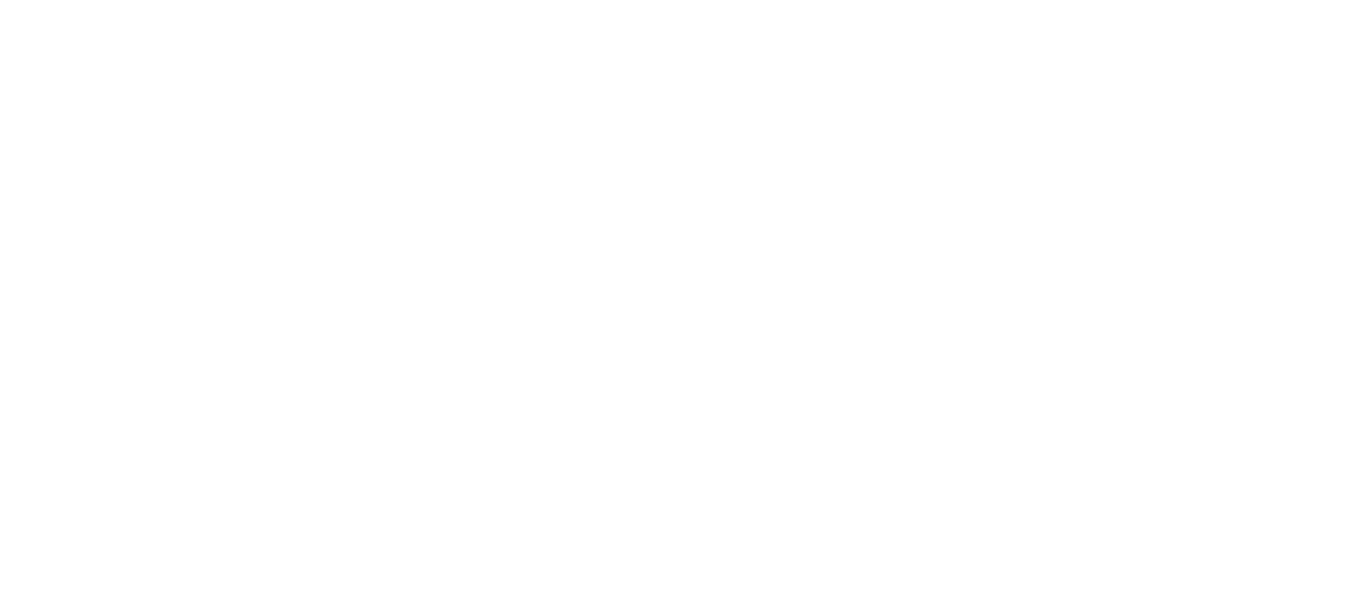 click at bounding box center [96, 2366] 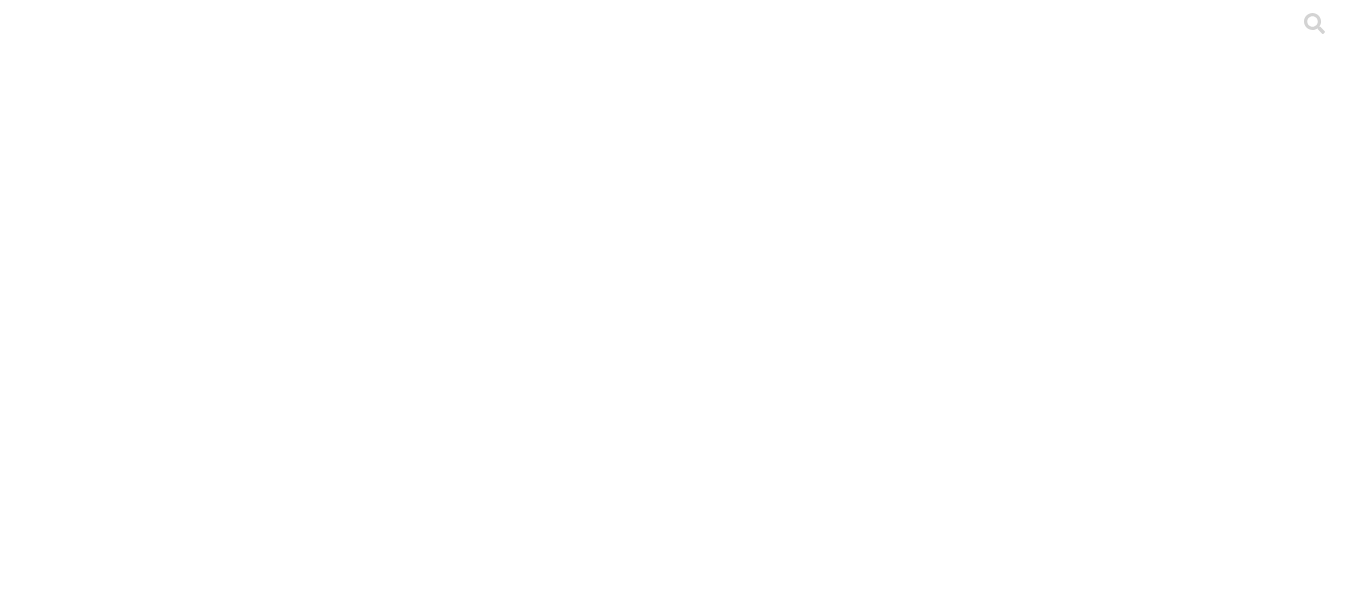 click on "[NAME] [LAST]" at bounding box center [236, 2203] 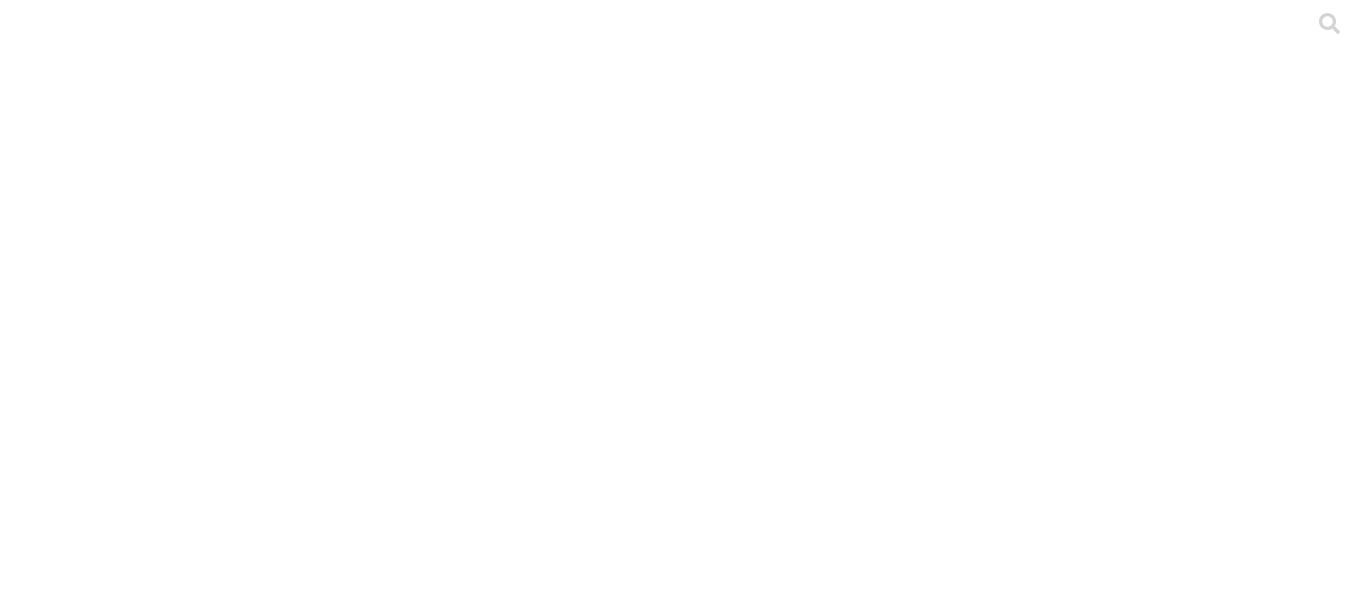 click on ".cls-1 {
fill: #d6d6d6;
}
PRECEBO" at bounding box center (683, 4355) 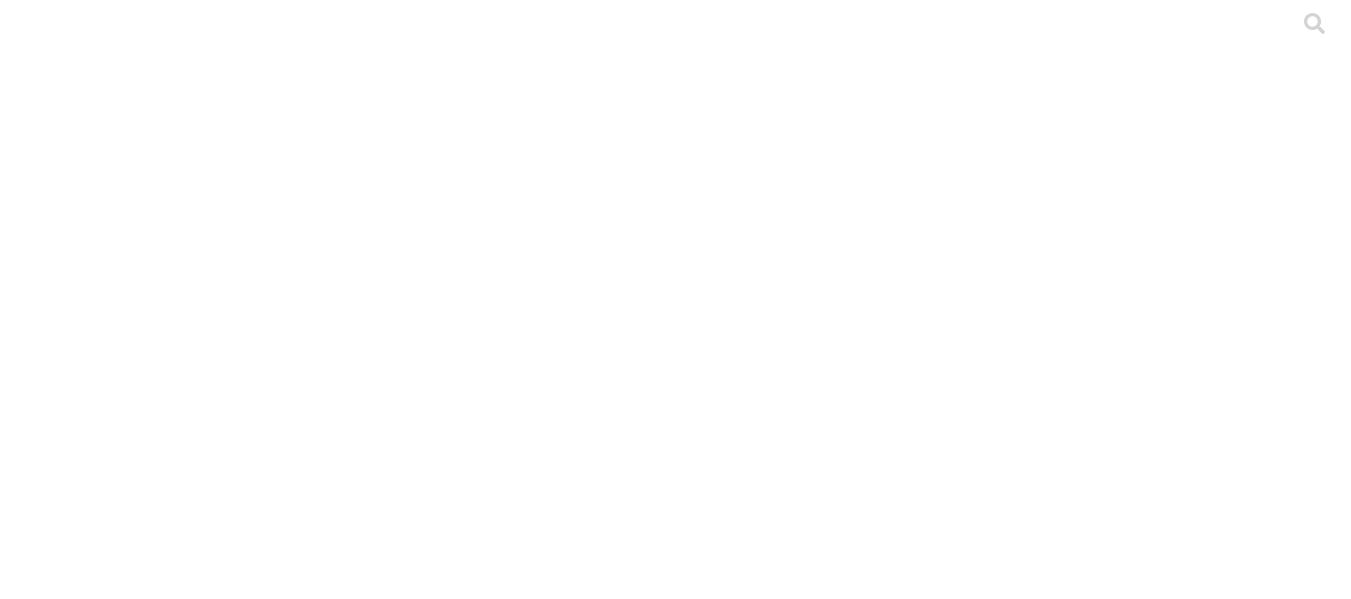 click on "PRECEBO" at bounding box center [328, 2203] 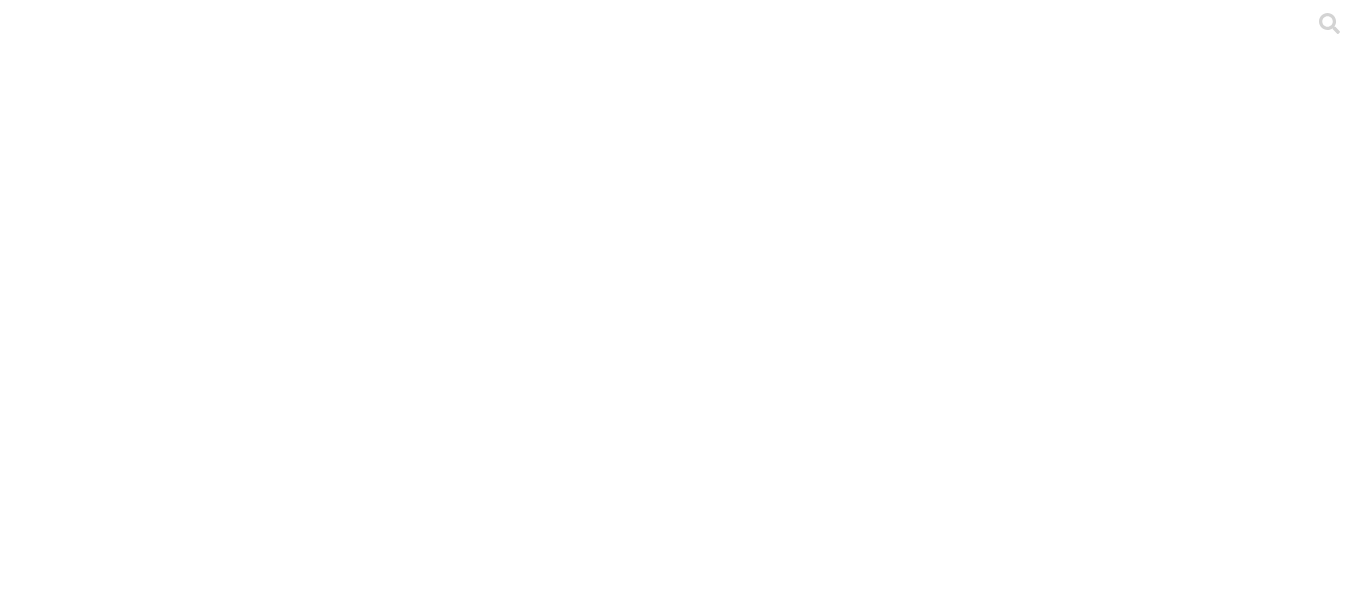 click on ".cls-1 {
fill: #d6d6d6;
}
[LOCATION]" at bounding box center (683, 2983) 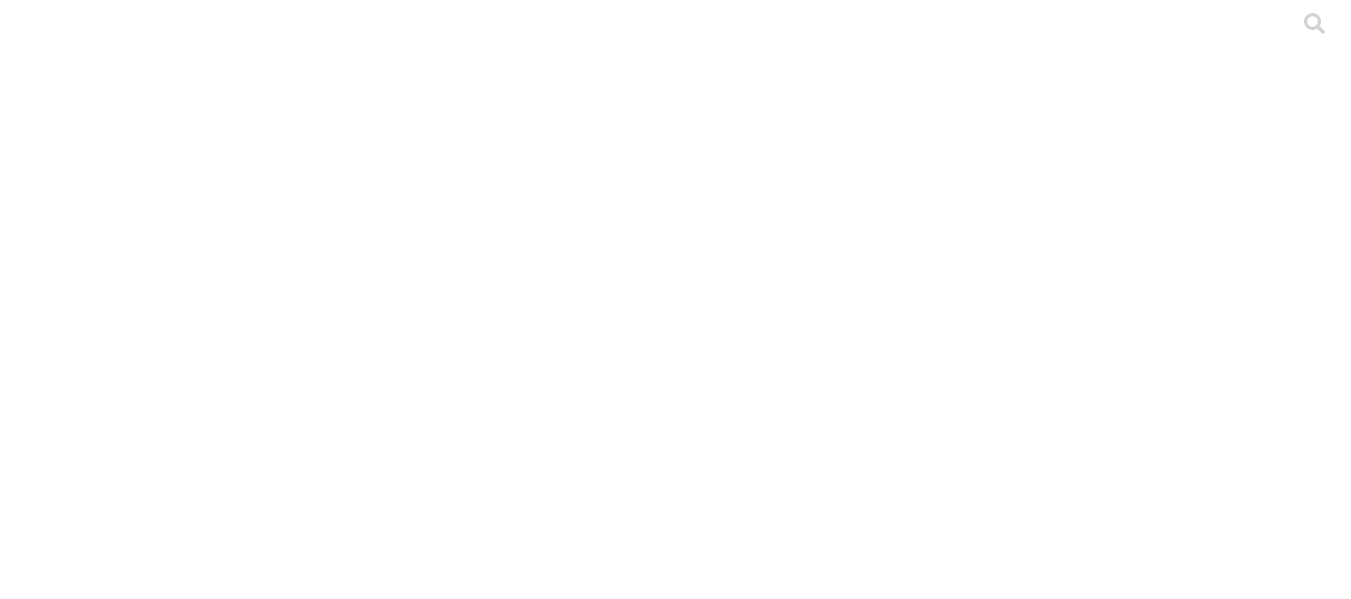 click on "Cargar" at bounding box center (174, 2176) 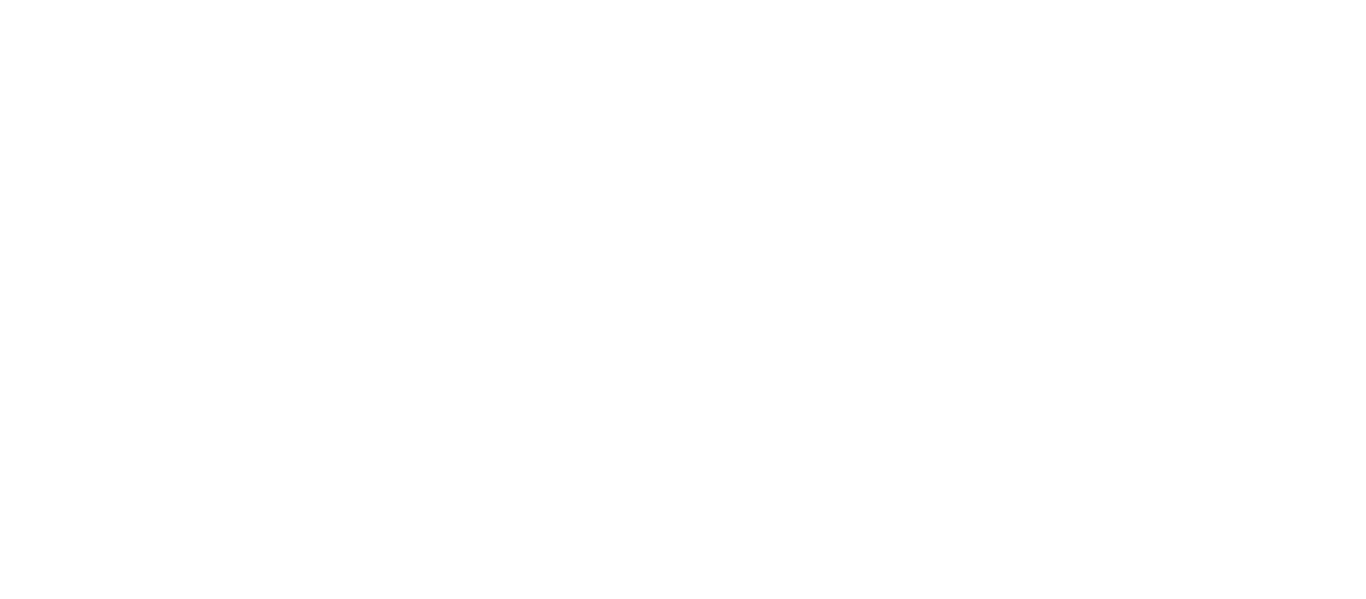 click at bounding box center [96, 2366] 